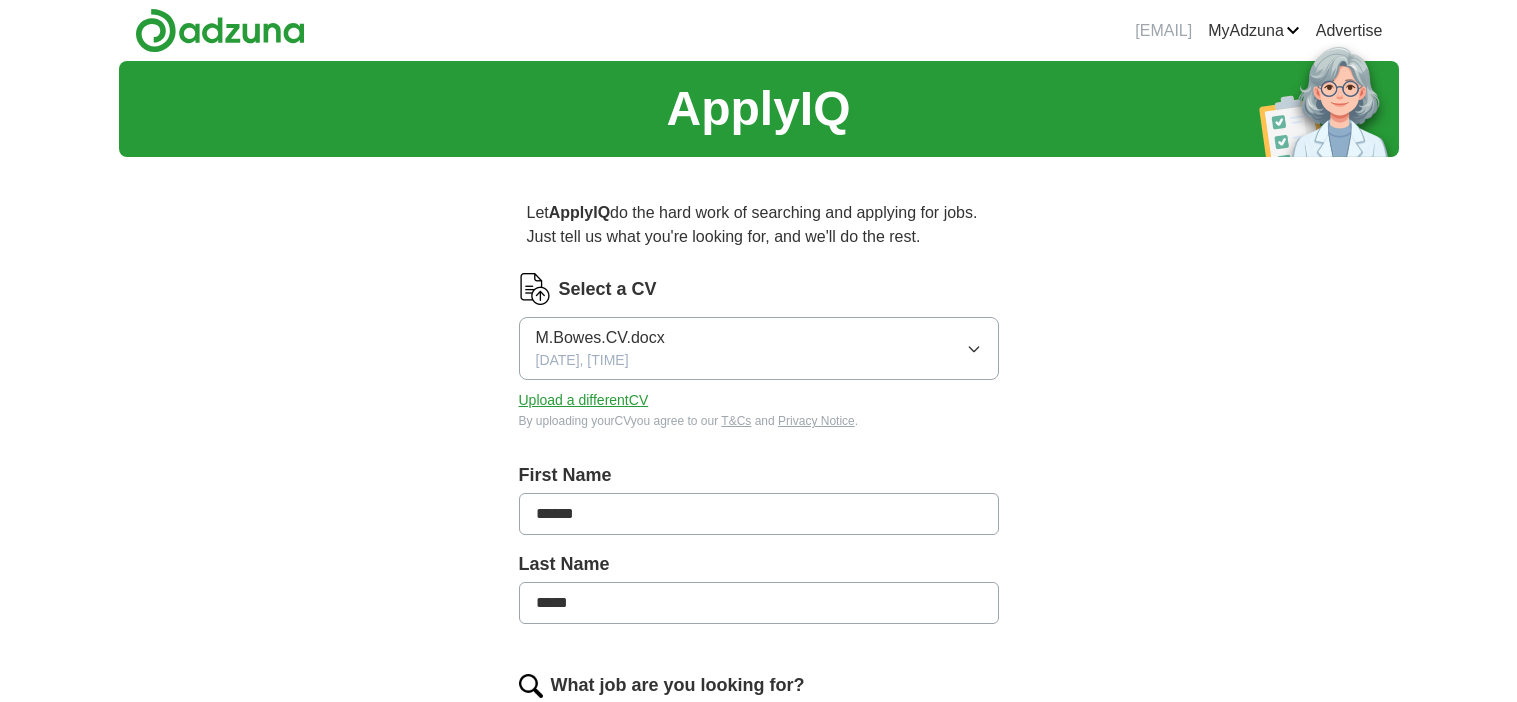 click on "ApplyIQ Let  ApplyIQ  do the hard work of searching and applying for jobs. Just tell us what you're looking for, and we'll do the rest. Select a CV [FILENAME] [DATE], [TIME] Upload a different  CV By uploading your  CV  you agree to our   T&Cs   and   Privacy Notice . First Name ****** Last Name ***** What job are you looking for? Enter or select a minimum of 3 job titles (4-8 recommended) Where do you want to work? 25 mile radius What's your minimum salary? At least  £ -   per year £ 20 k £ 100 k+ Start applying for jobs By registering, you consent to us applying to suitable jobs for you" at bounding box center [759, 742] 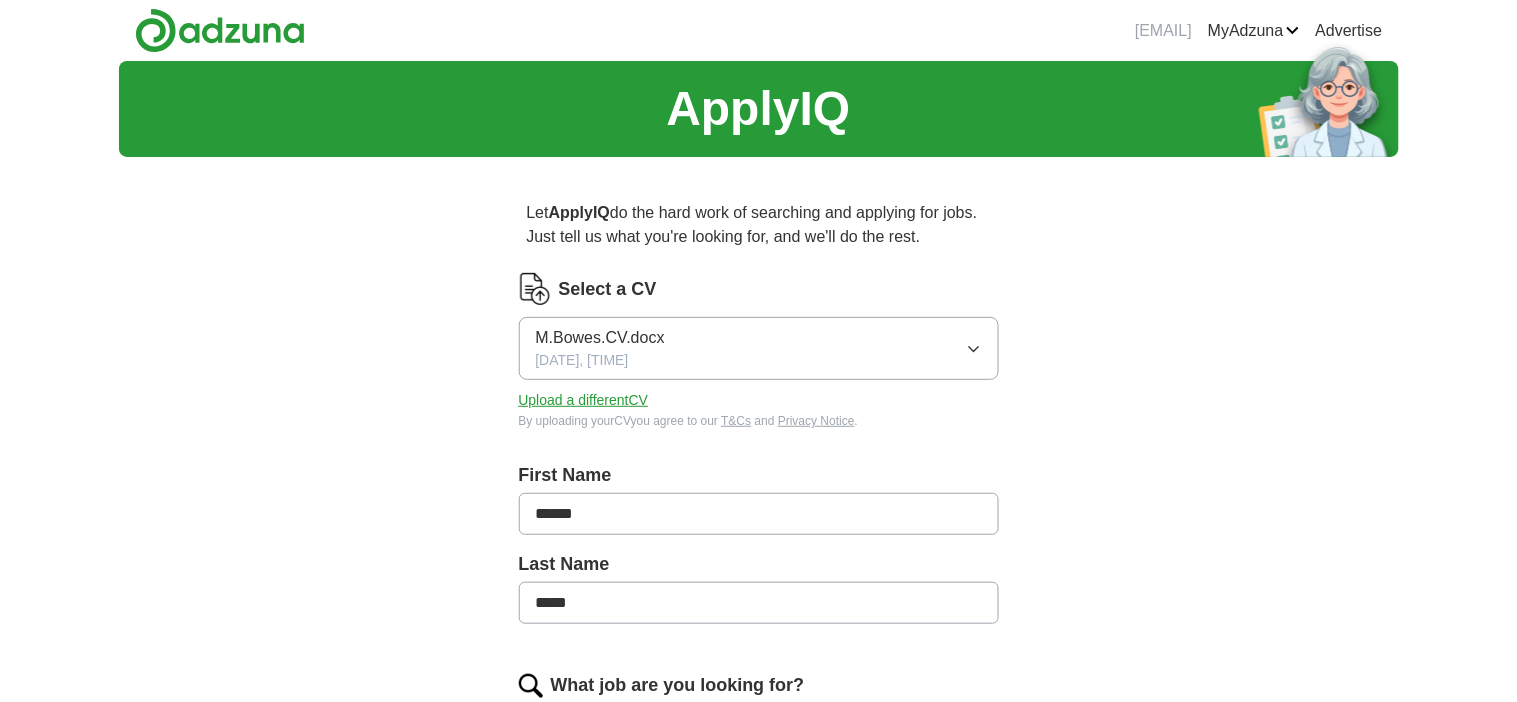 click on "ApplyIQ Let  ApplyIQ  do the hard work of searching and applying for jobs. Just tell us what you're looking for, and we'll do the rest. Select a CV [FILENAME] [DATE], [TIME] Upload a different  CV By uploading your  CV  you agree to our   T&Cs   and   Privacy Notice . First Name ****** Last Name ***** What job are you looking for? Enter or select a minimum of 3 job titles (4-8 recommended) Where do you want to work? 25 mile radius What's your minimum salary? At least  £ -   per year £ 20 k £ 100 k+ Start applying for jobs By registering, you consent to us applying to suitable jobs for you" at bounding box center [759, 742] 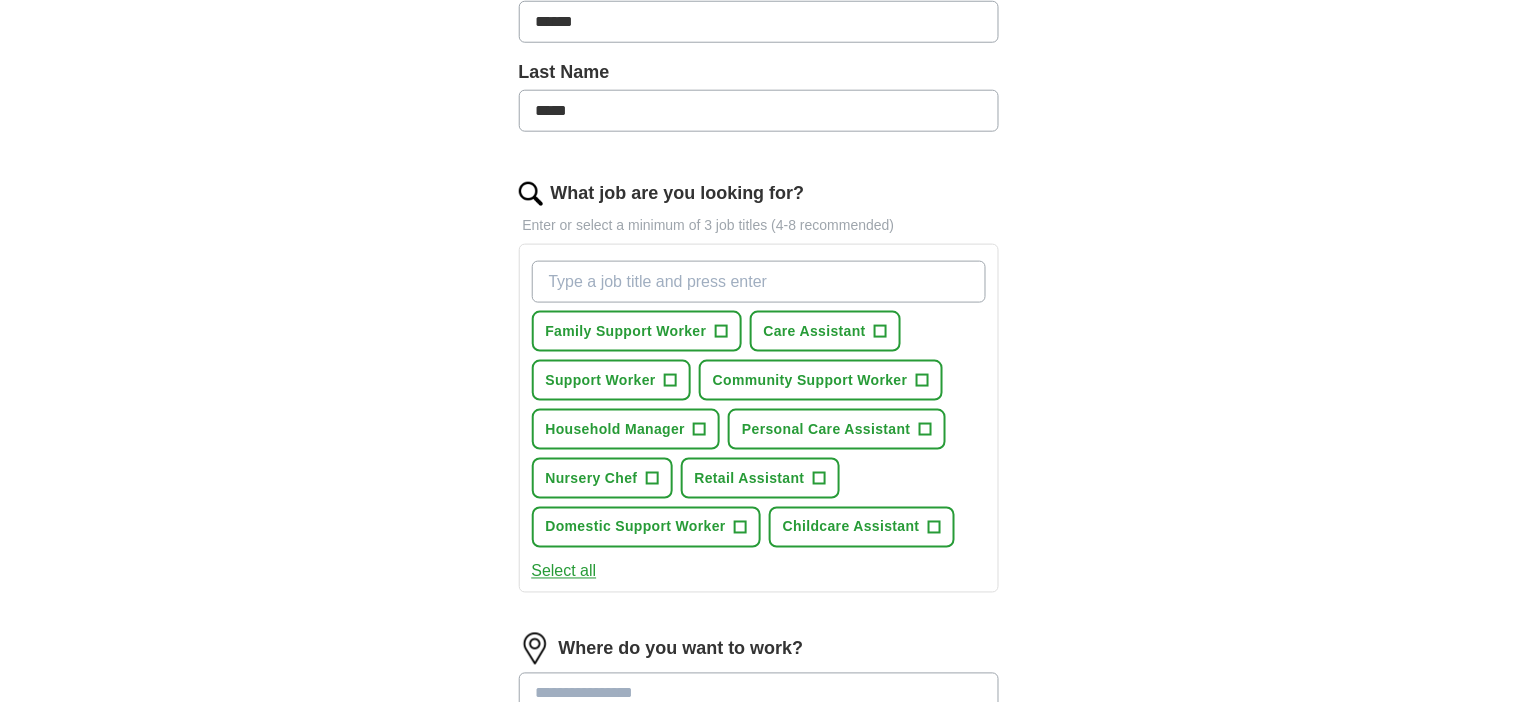 scroll, scrollTop: 600, scrollLeft: 0, axis: vertical 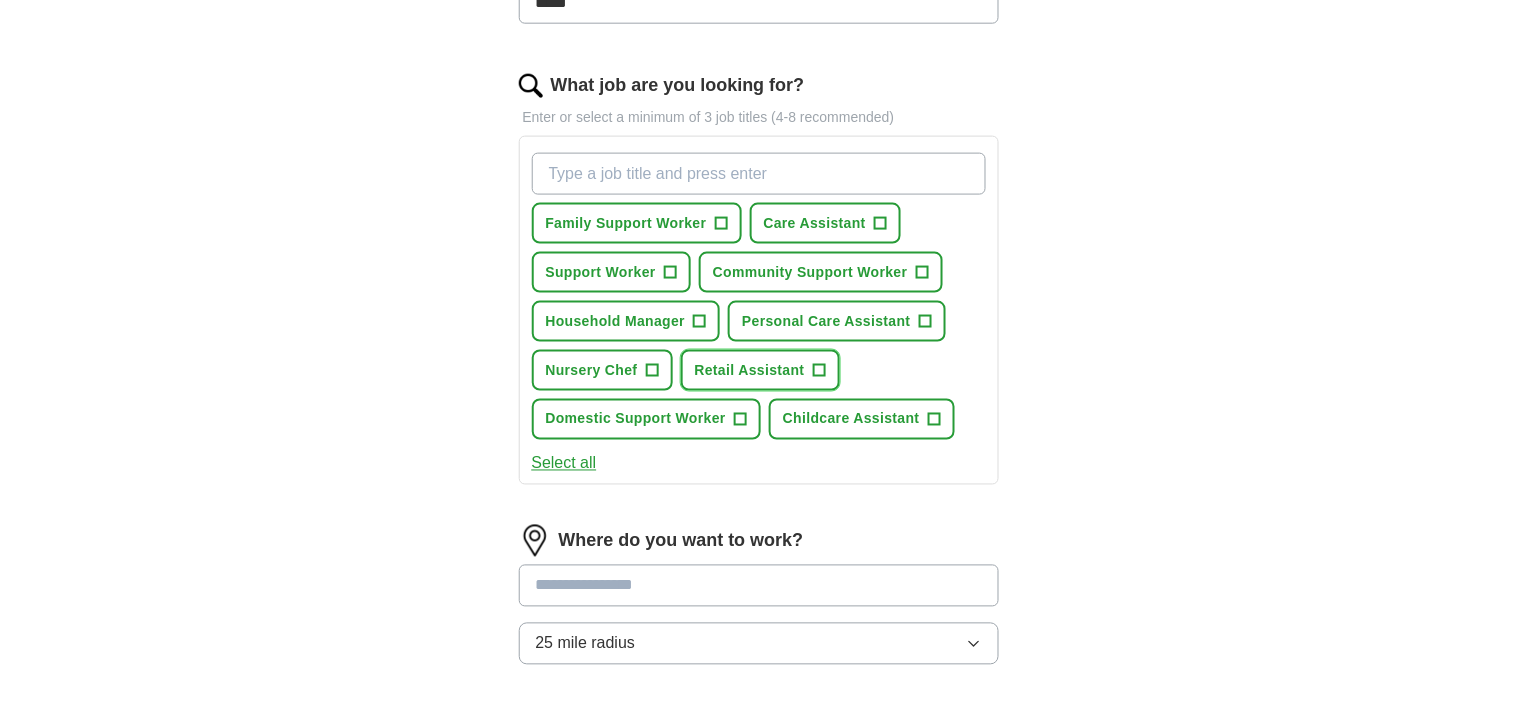 click on "+" at bounding box center (819, 371) 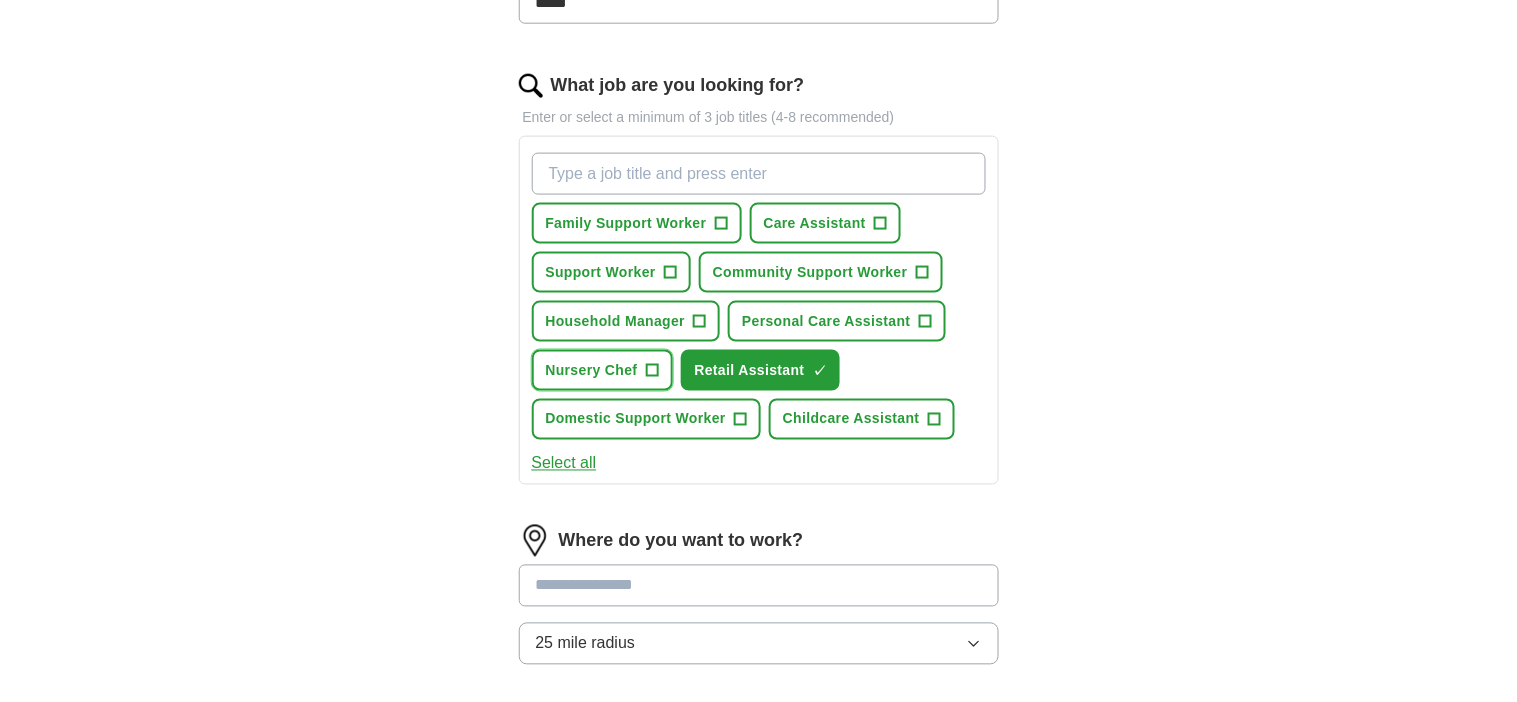 click on "+" at bounding box center [652, 371] 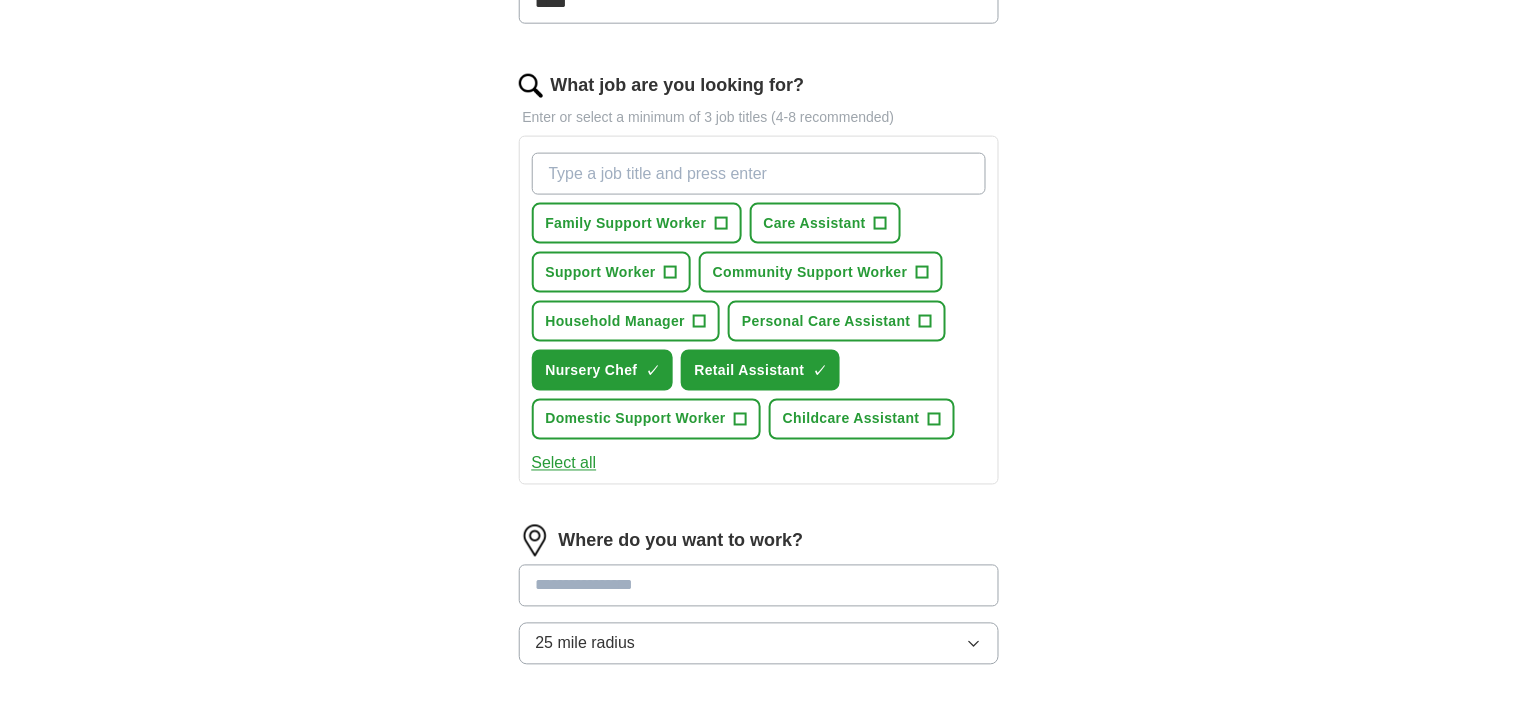 click on "ApplyIQ Let  ApplyIQ  do the hard work of searching and applying for jobs. Just tell us what you're looking for, and we'll do the rest. Select a CV [FILENAME] [DATE], [TIME] Upload a different  CV By uploading your  CV  you agree to our   T&Cs   and   Privacy Notice . First Name ****** Last Name ***** What job are you looking for? Enter or select a minimum of 3 job titles (4-8 recommended) Family Support Worker + Care Assistant + Support Worker + Community Support Worker + Household Manager + Personal Care Assistant + Nursery Chef ✓ × Retail Assistant ✓ × Domestic Support Worker + Childcare Assistant + Select all Where do you want to work? 25 mile radius What's your minimum salary? At least  £ -   per year £ 20 k £ 100 k+ Start applying for jobs By registering, you consent to us applying to suitable jobs for you" at bounding box center [759, 238] 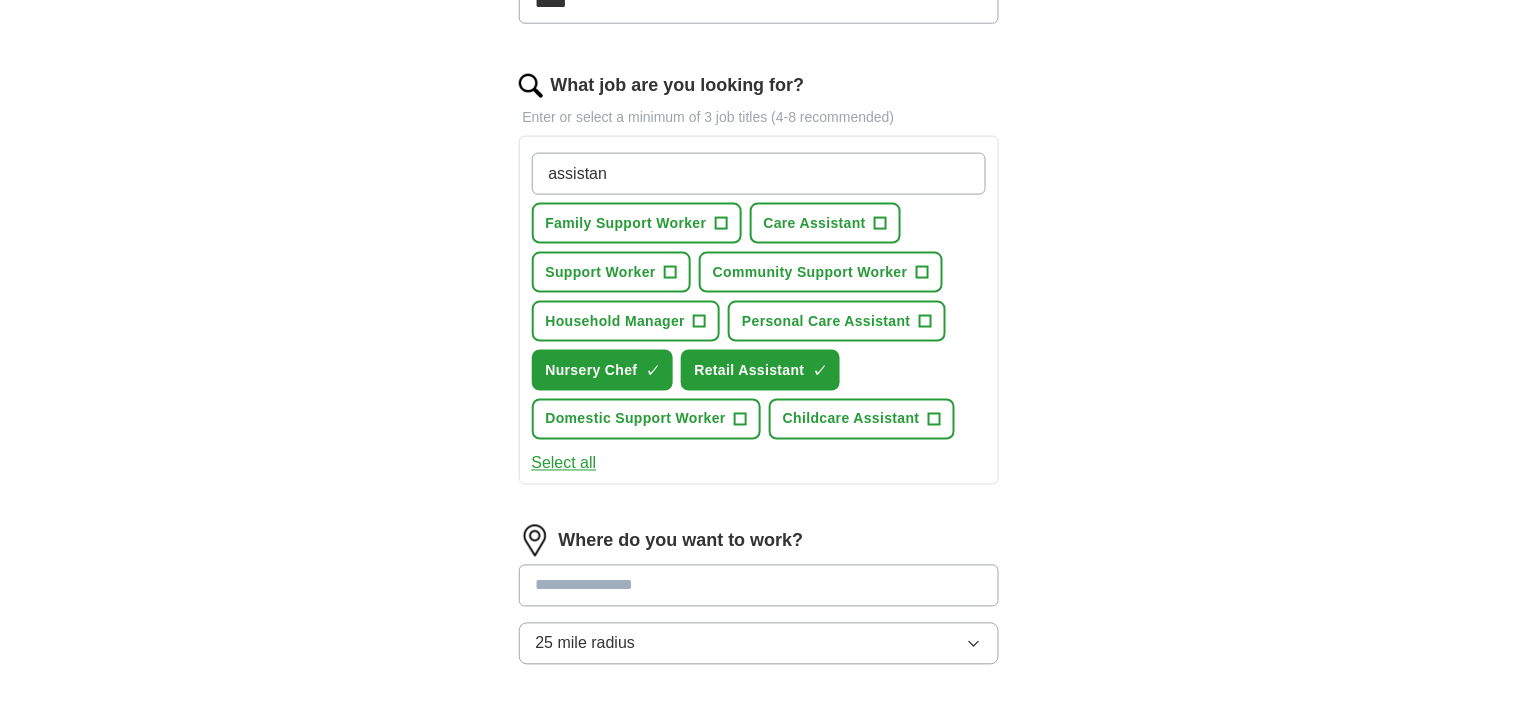 type on "assistant" 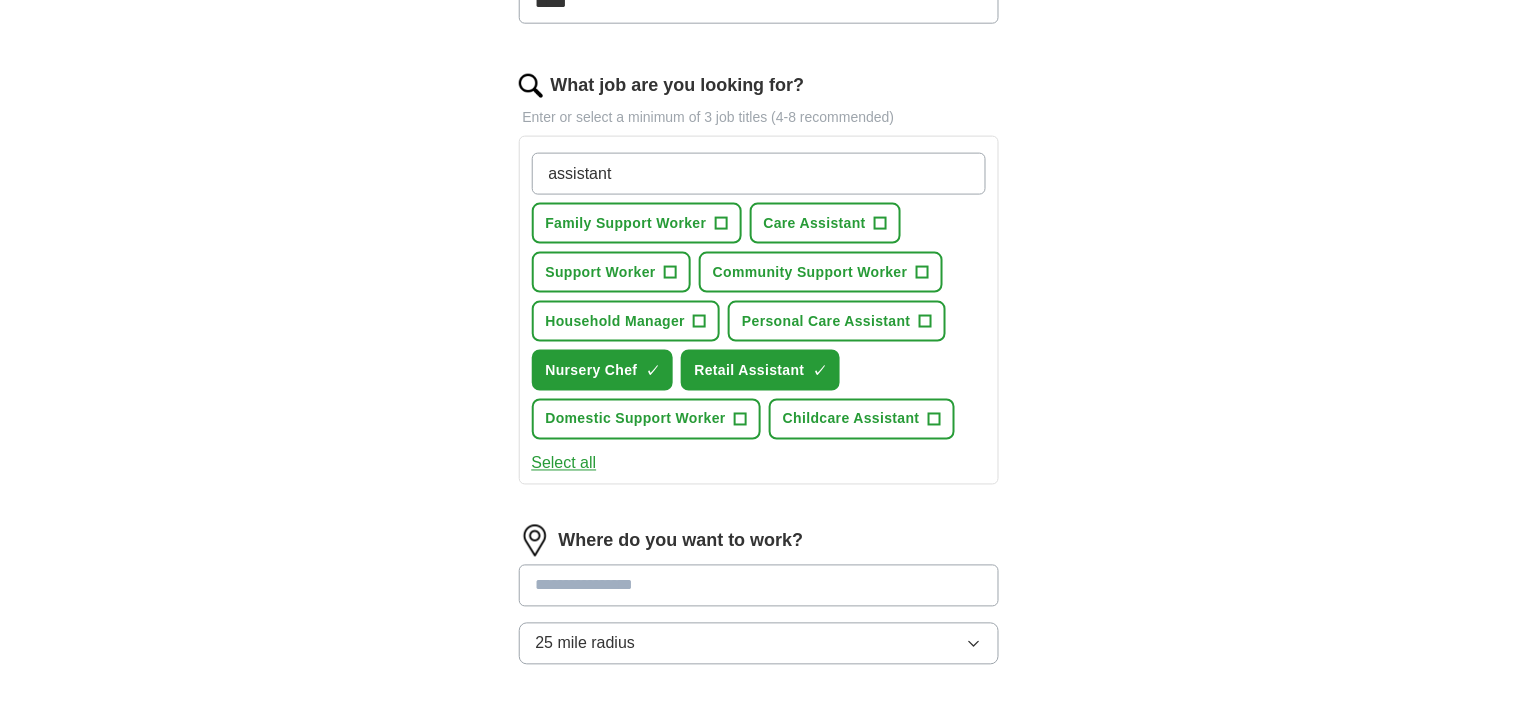 type 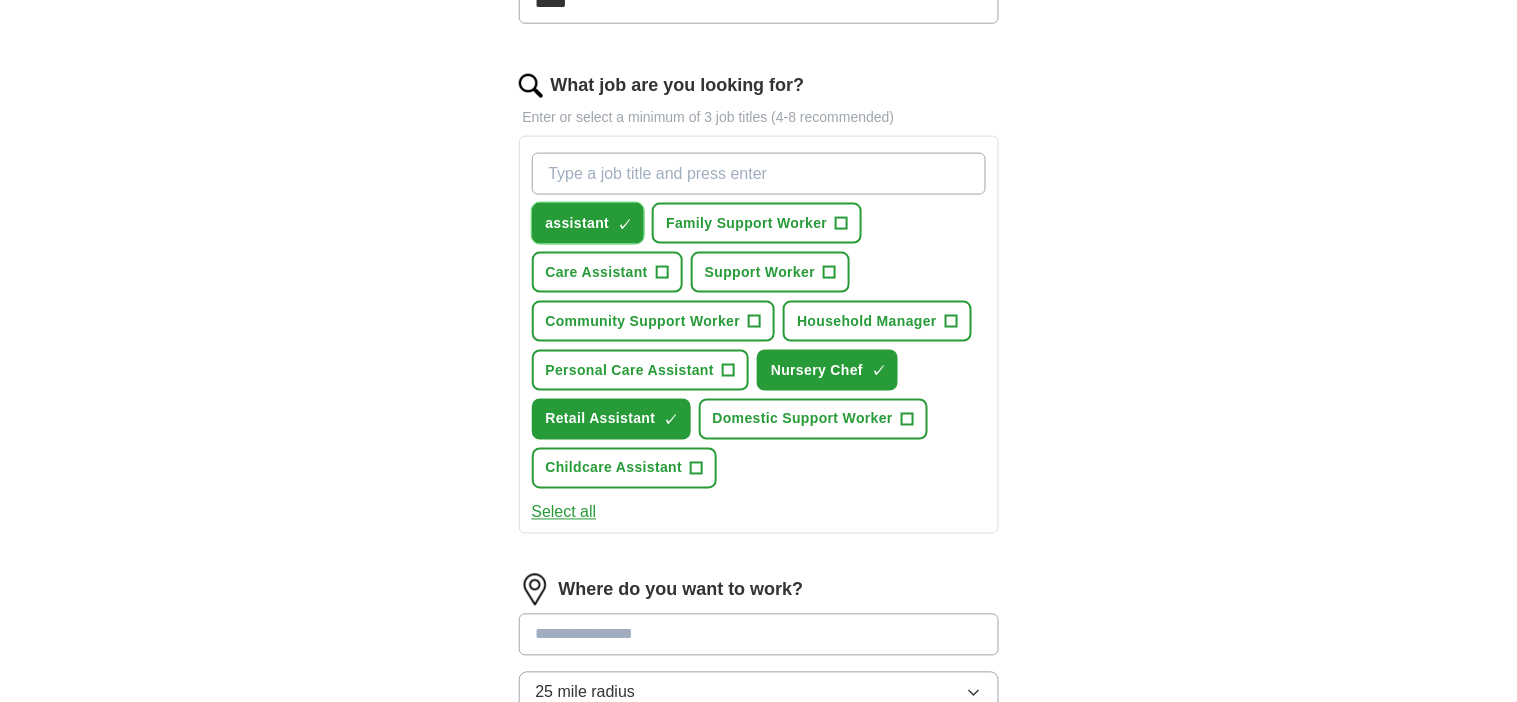click on "×" at bounding box center [0, 0] 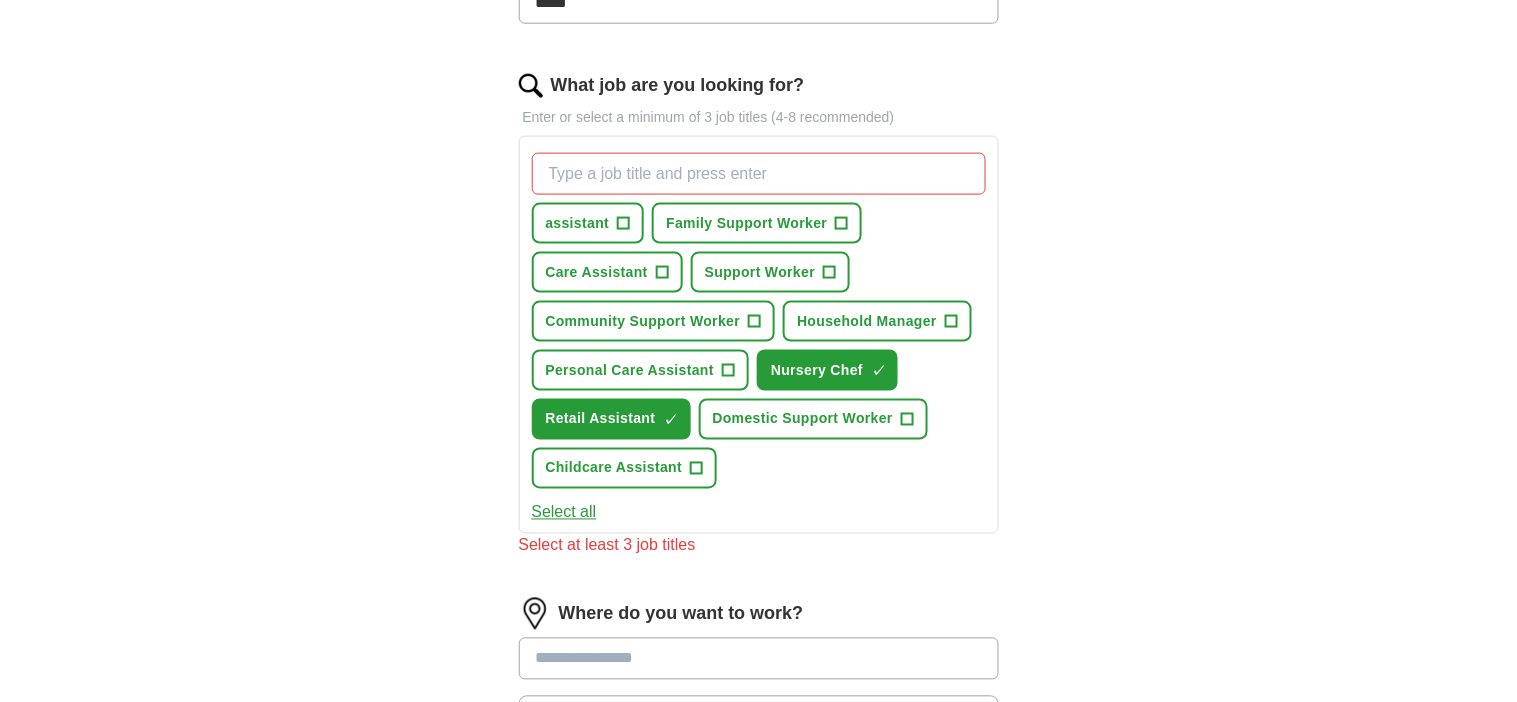 click on "ApplyIQ Let  ApplyIQ  do the hard work of searching and applying for jobs. Just tell us what you're looking for, and we'll do the rest. Select a CV [FILENAME] [DATE], [TIME] Upload a different  CV By uploading your  CV  you agree to our   T&Cs   and   Privacy Notice . First Name ****** Last Name ***** What job are you looking for? Enter or select a minimum of 3 job titles (4-8 recommended) Family Support Worker + Care Assistant + Support Worker + Community Support Worker + Household Manager + Personal Care Assistant + Nursery Chef ✓ × Retail Assistant ✓ × Domestic Support Worker + Childcare Assistant + Select all Select at least 3 job titles Where do you want to work? 25 mile radius What's your minimum salary? At least  £ -   per year £ 20 k £ 100 k+ Start applying for jobs By registering, you consent to us applying to suitable jobs for you" at bounding box center [759, 275] 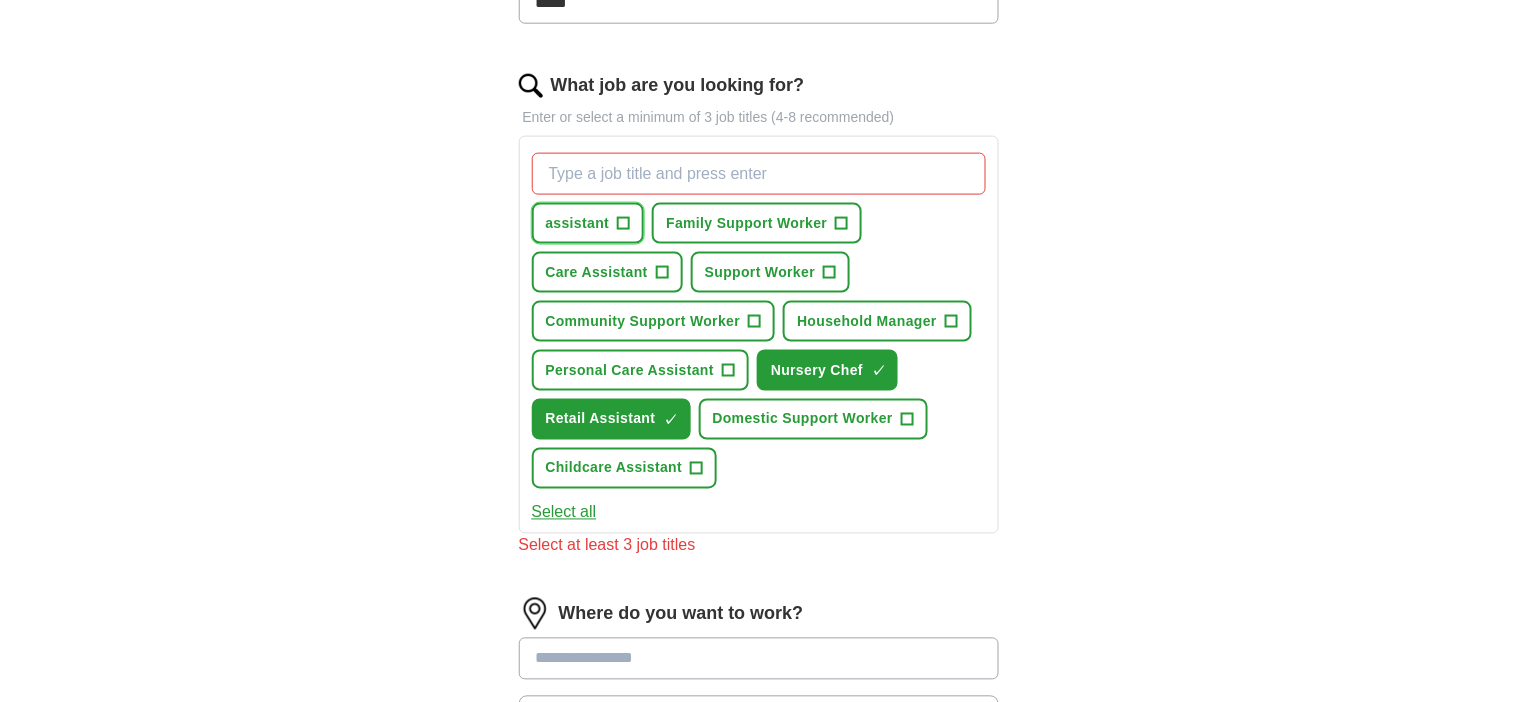 click on "+" at bounding box center [624, 224] 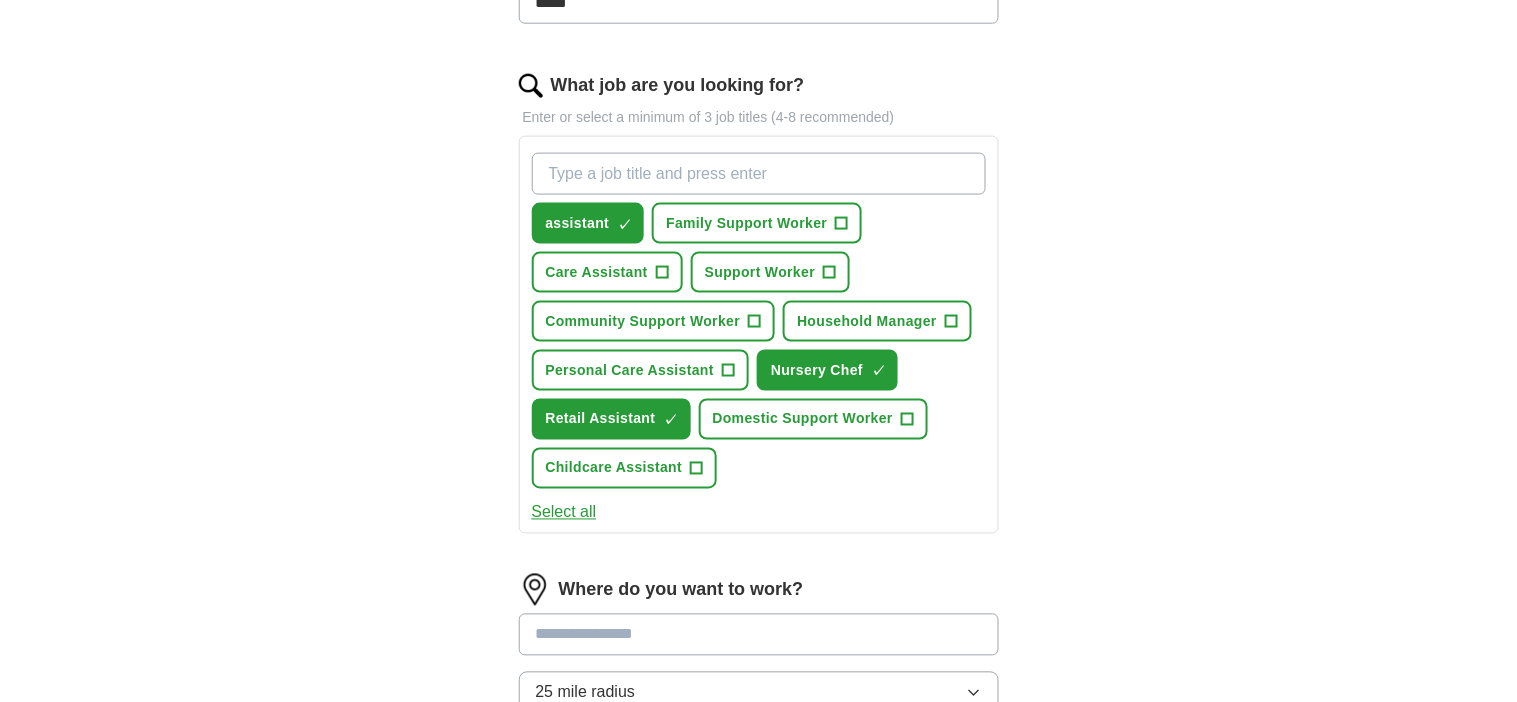 click on "ApplyIQ Let  ApplyIQ  do the hard work of searching and applying for jobs. Just tell us what you're looking for, and we'll do the rest. Select a CV [FILENAME] [DATE], [TIME] Upload a different  CV By uploading your  CV  you agree to our   T&Cs   and   Privacy Notice . First Name ****** Last Name ***** What job are you looking for? Enter or select a minimum of 3 job titles (4-8 recommended) assistant ✓ × Family Support Worker + Care Assistant + Support Worker + Community Support Worker + Household Manager + Personal Care Assistant + Nursery Chef ✓ × Retail Assistant ✓ × Domestic Support Worker + Childcare Assistant + Select all Where do you want to work? 25 mile radius What's your minimum salary? At least  £ -   per year £ 20 k £ 100 k+ Start applying for jobs By registering, you consent to us applying to suitable jobs for you" at bounding box center (759, 263) 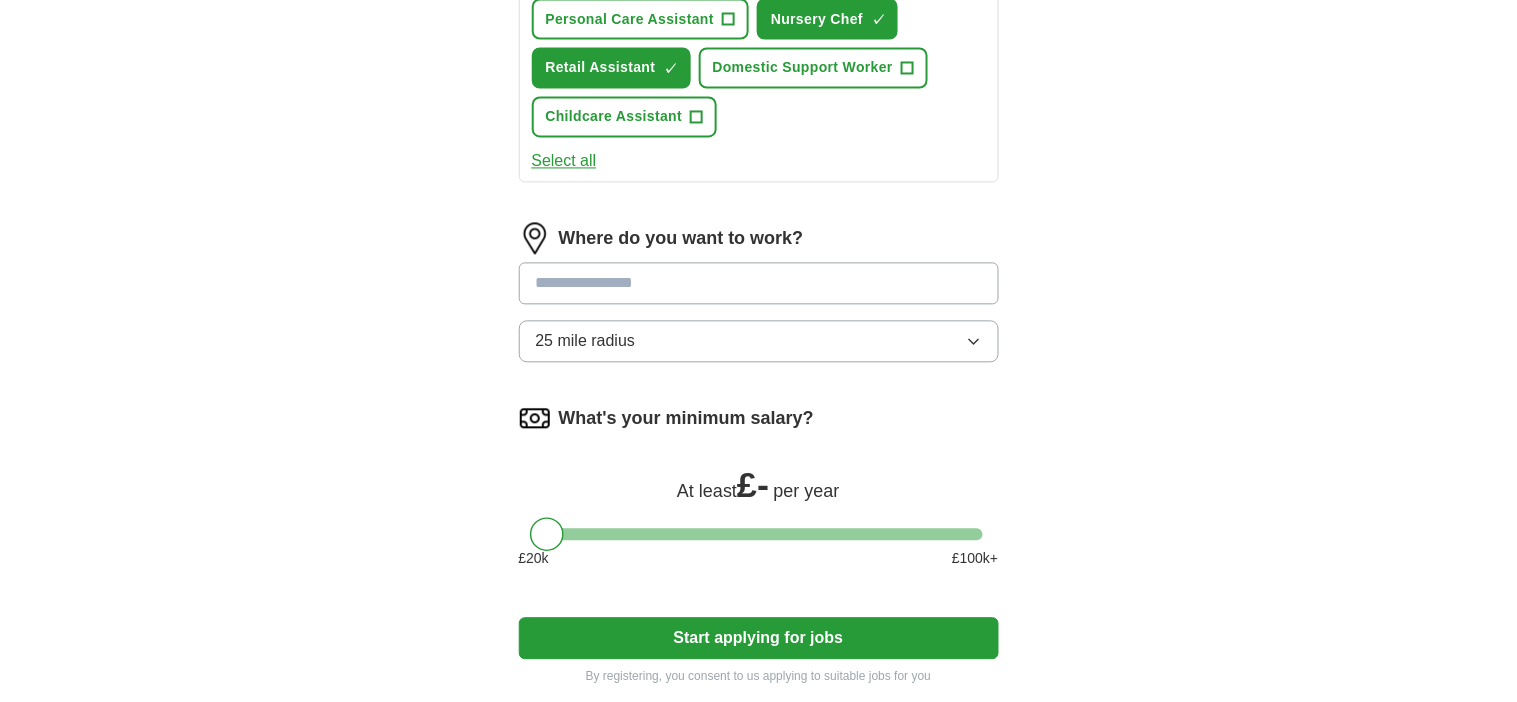 scroll, scrollTop: 960, scrollLeft: 0, axis: vertical 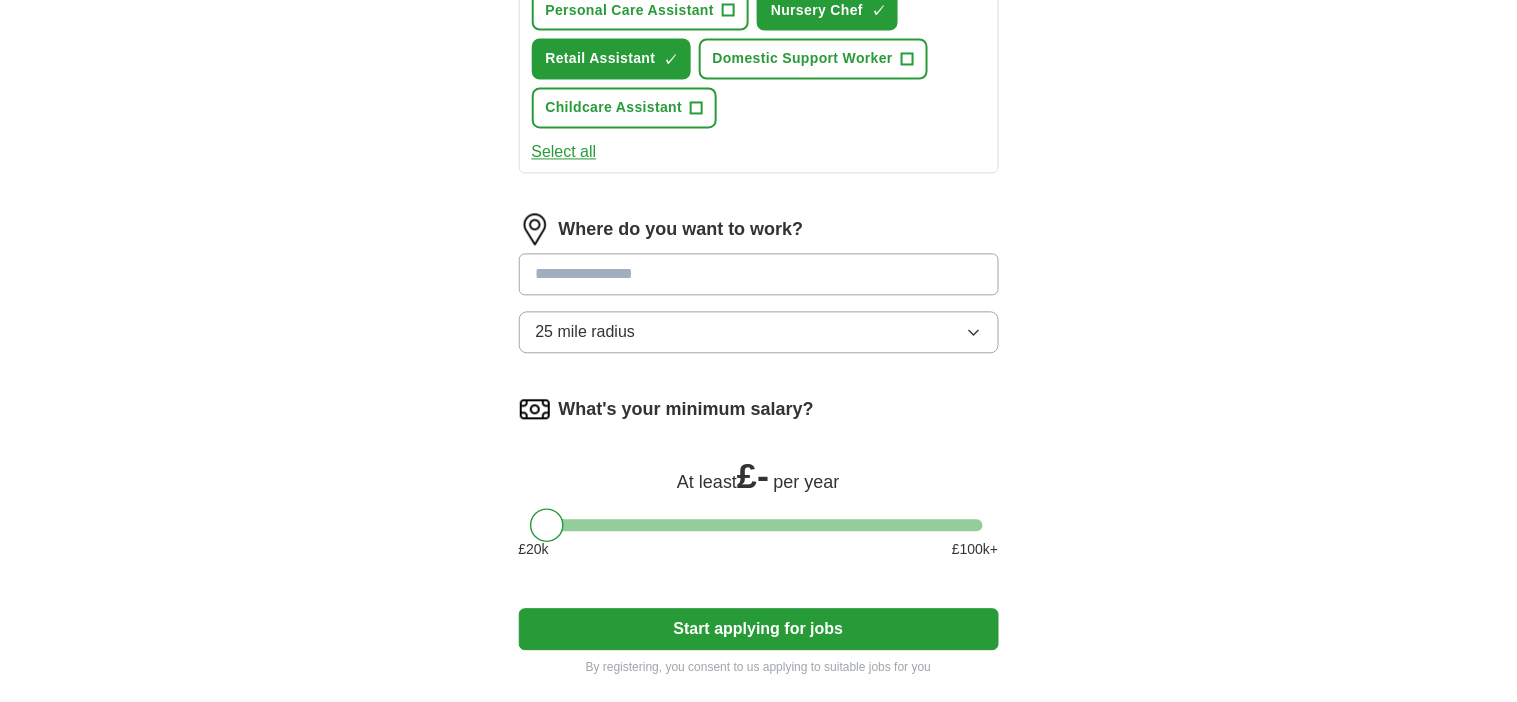 click at bounding box center (759, 275) 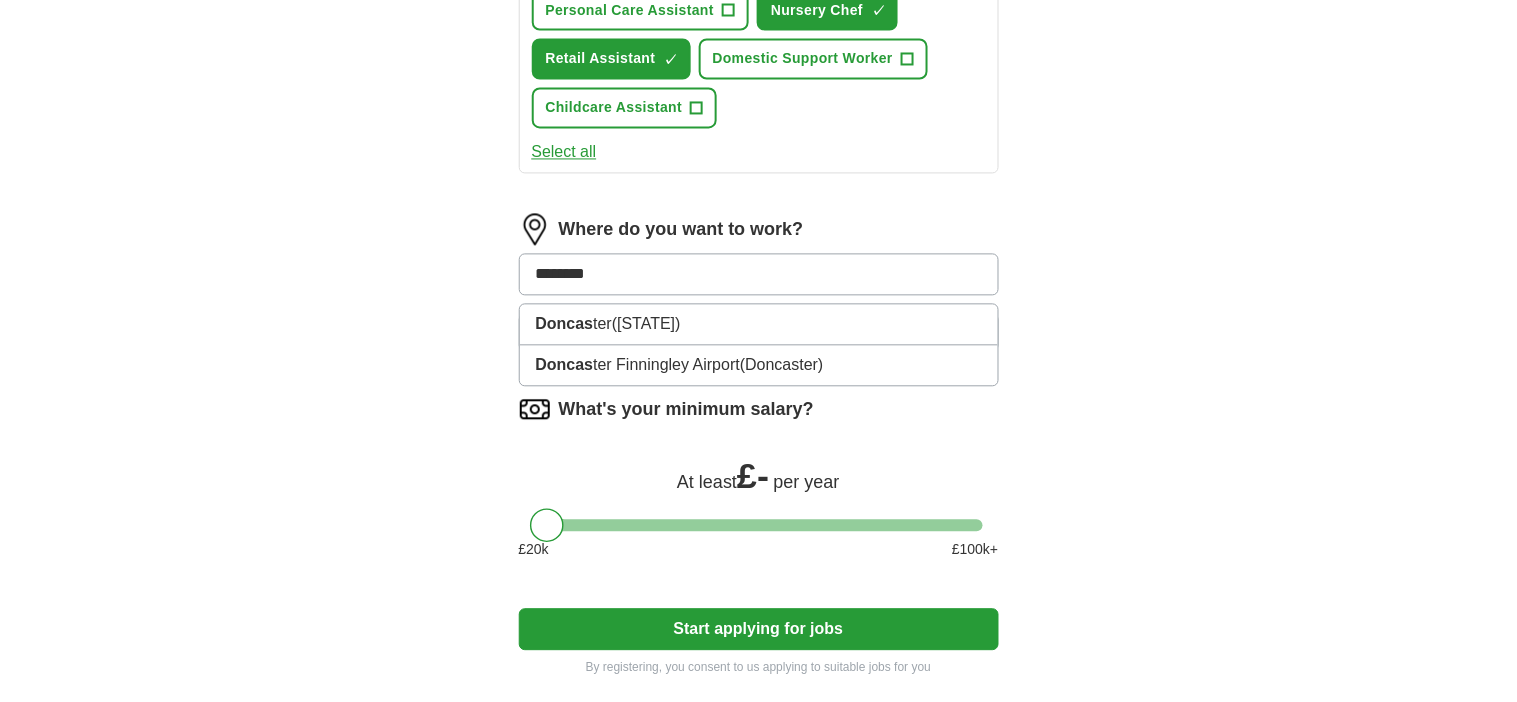type on "*********" 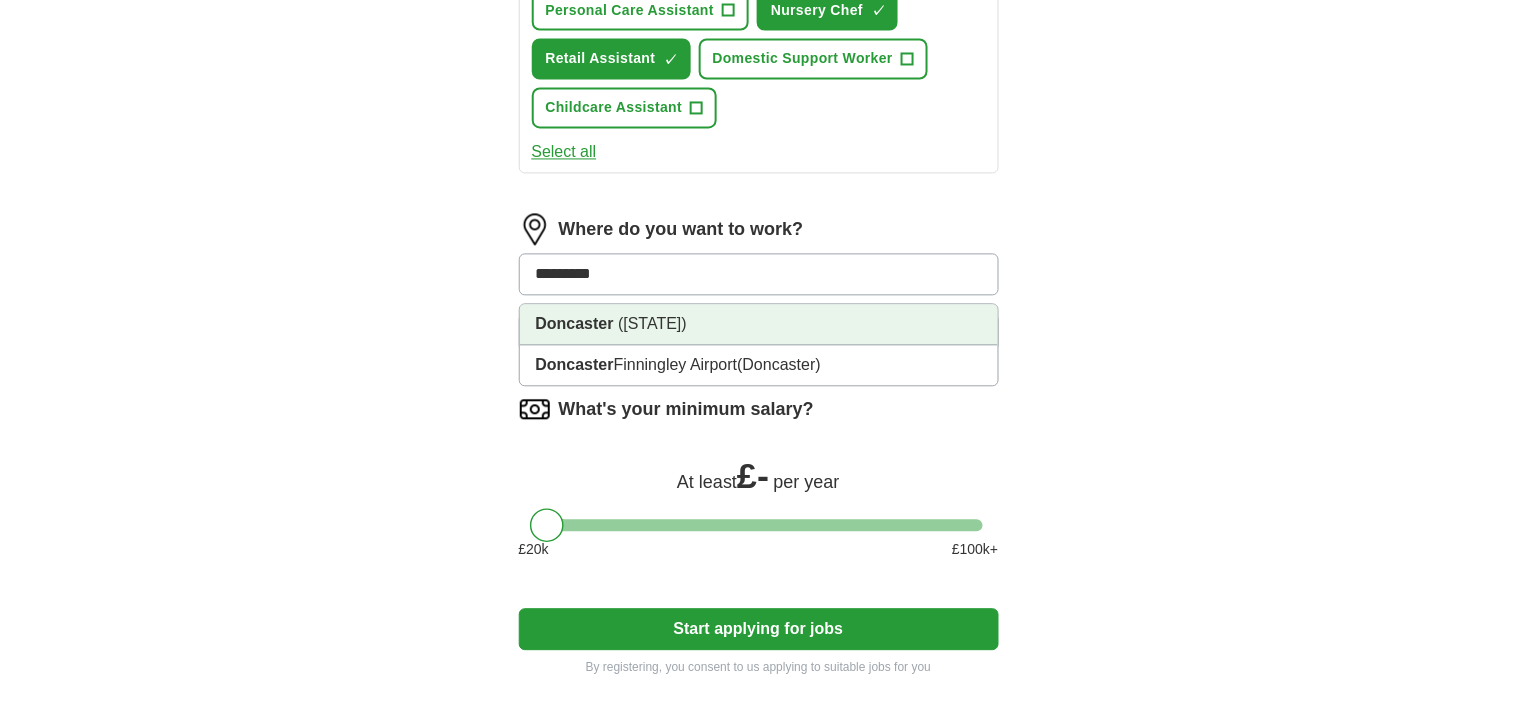 click on "[CITY]   ([STATE])" at bounding box center (759, 325) 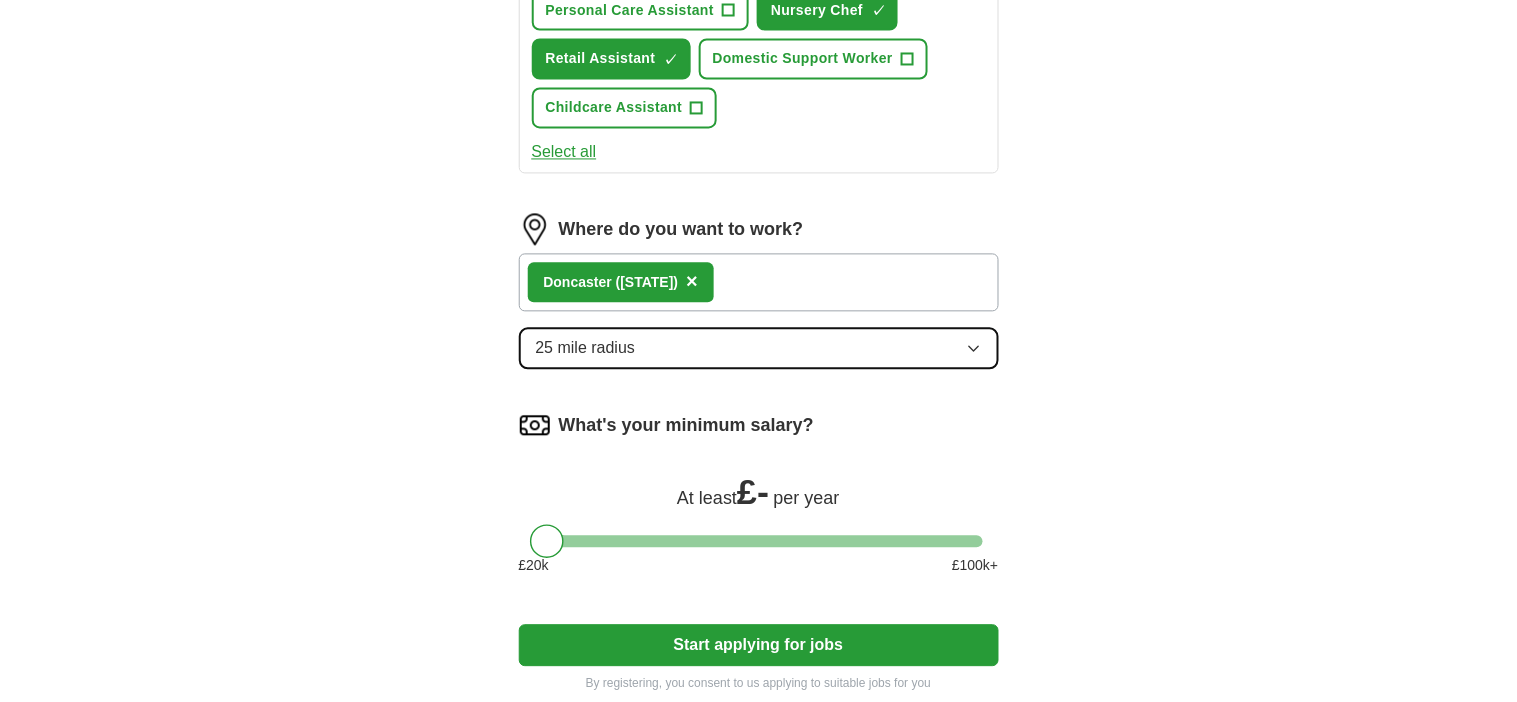 click on "25 mile radius" at bounding box center [759, 349] 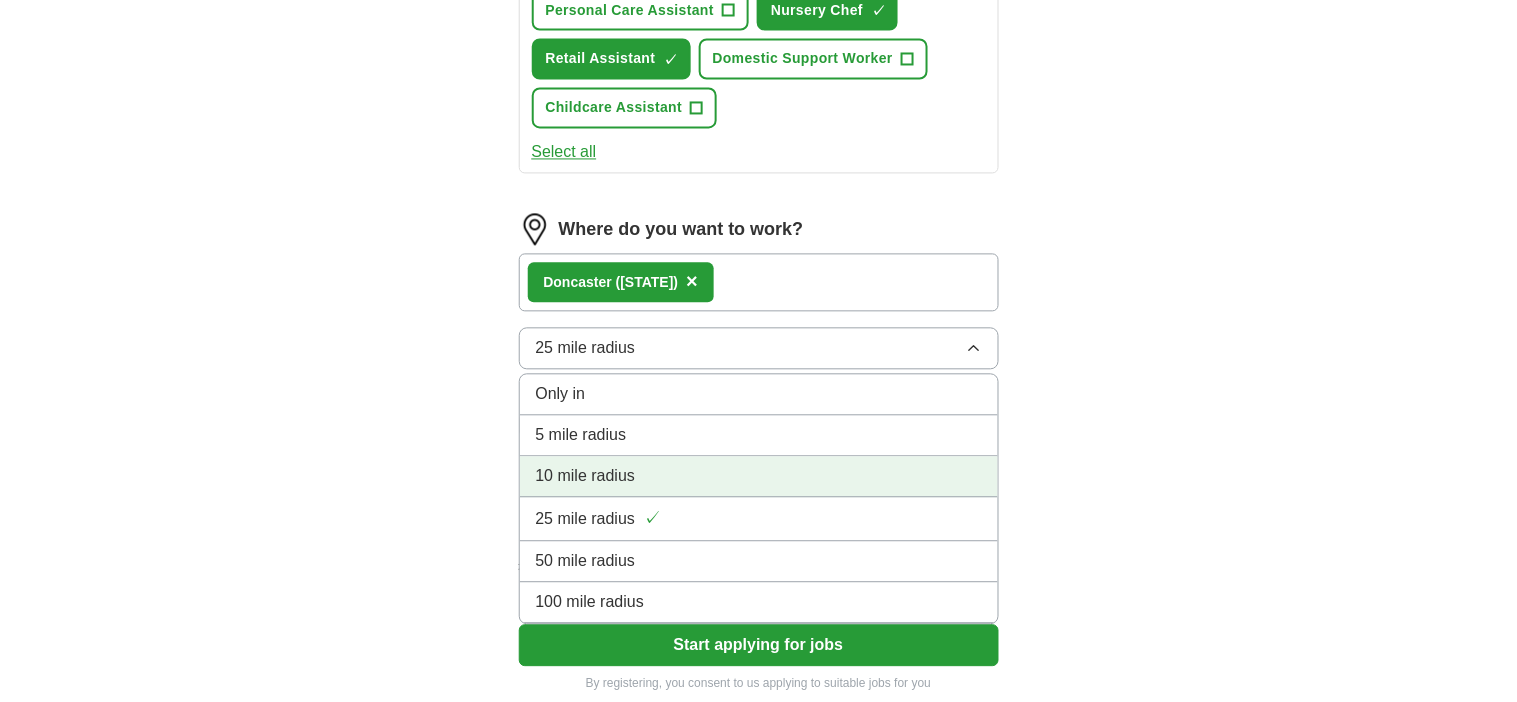 click on "10 mile radius" at bounding box center [759, 477] 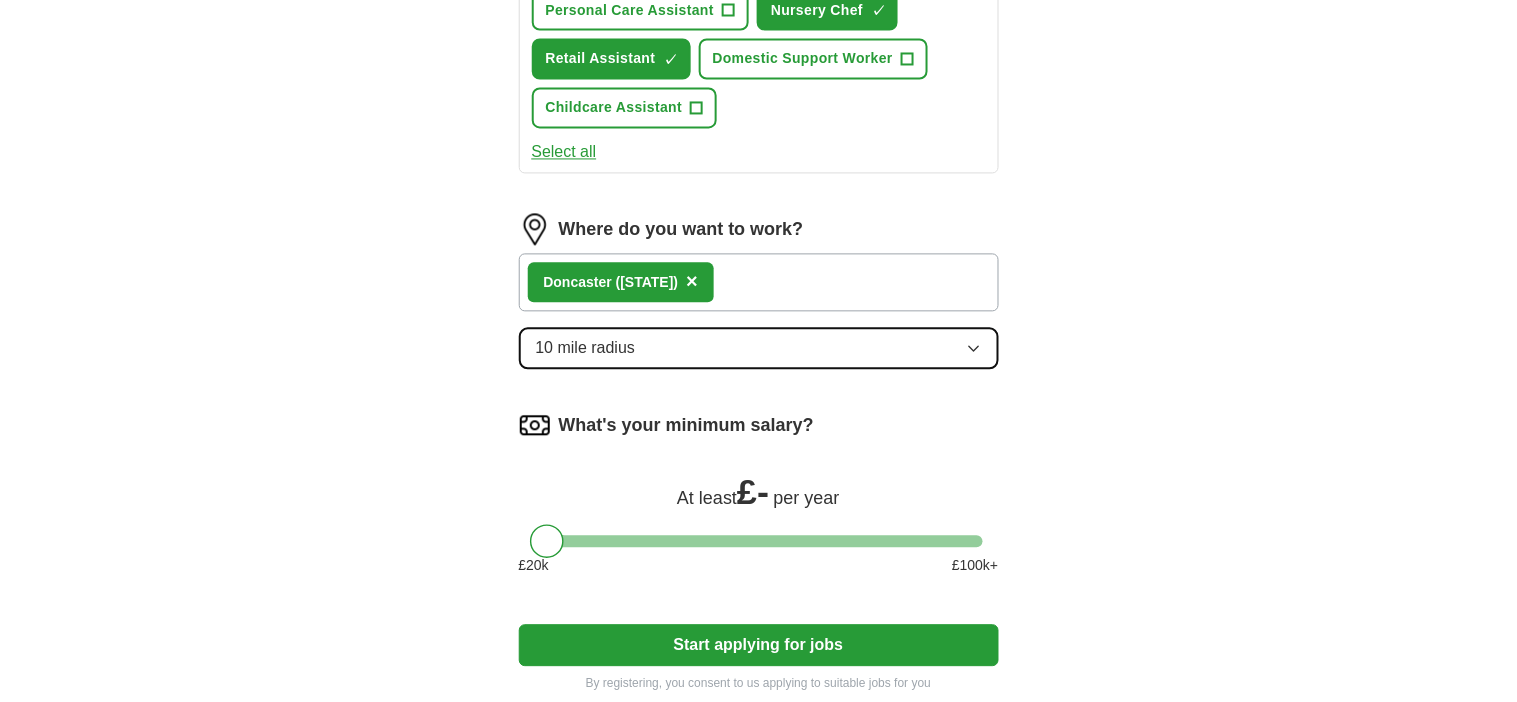 click on "10 mile radius" at bounding box center (759, 349) 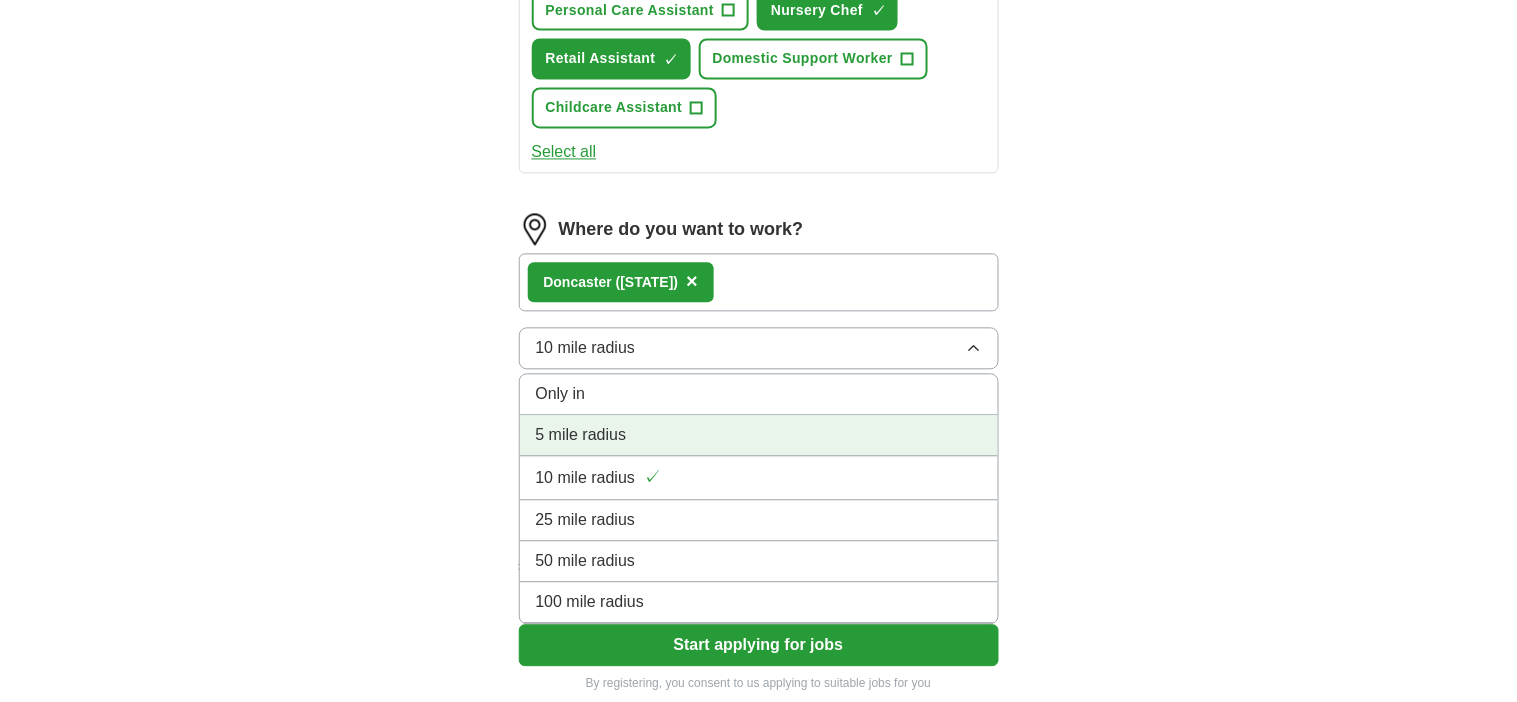 click on "5 mile radius" at bounding box center [759, 436] 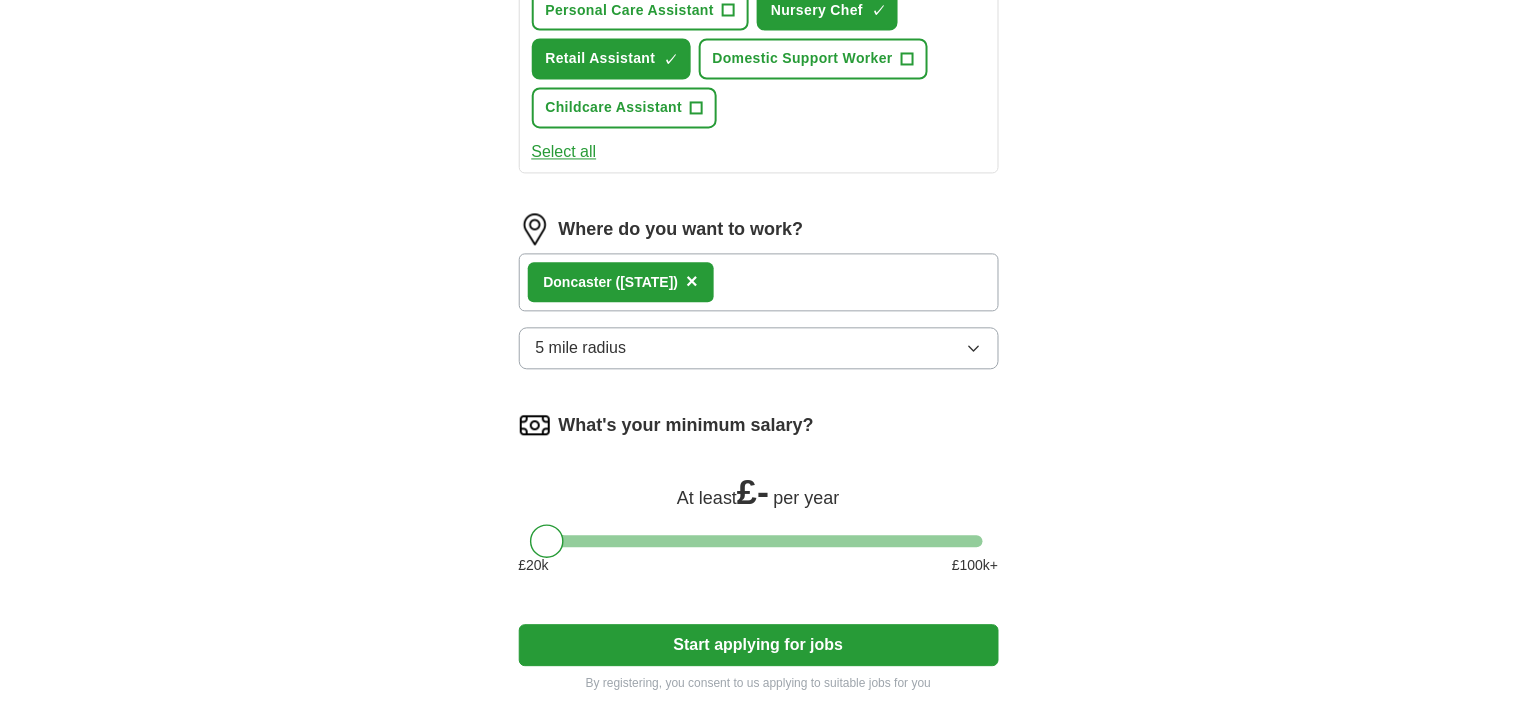 click at bounding box center [759, 542] 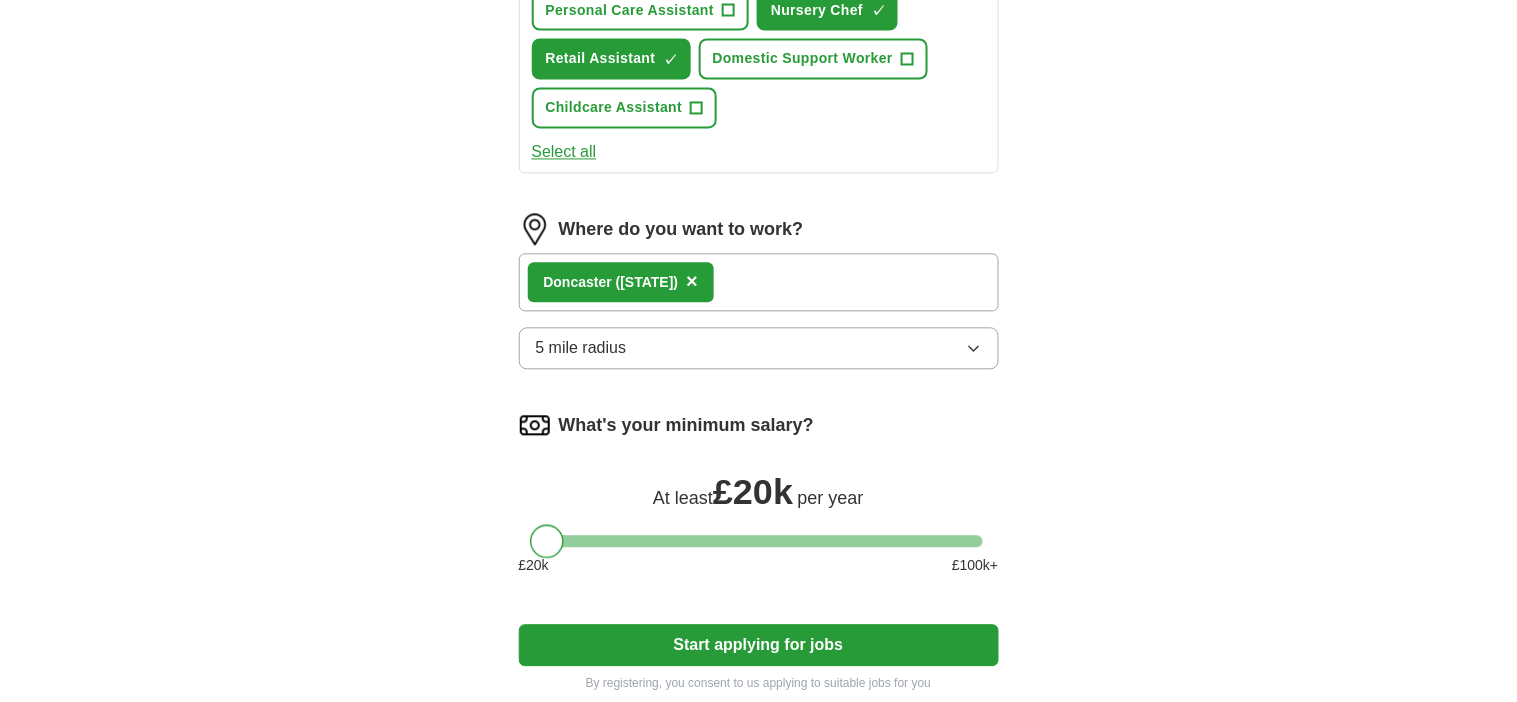 drag, startPoint x: 566, startPoint y: 542, endPoint x: 534, endPoint y: 538, distance: 32.24903 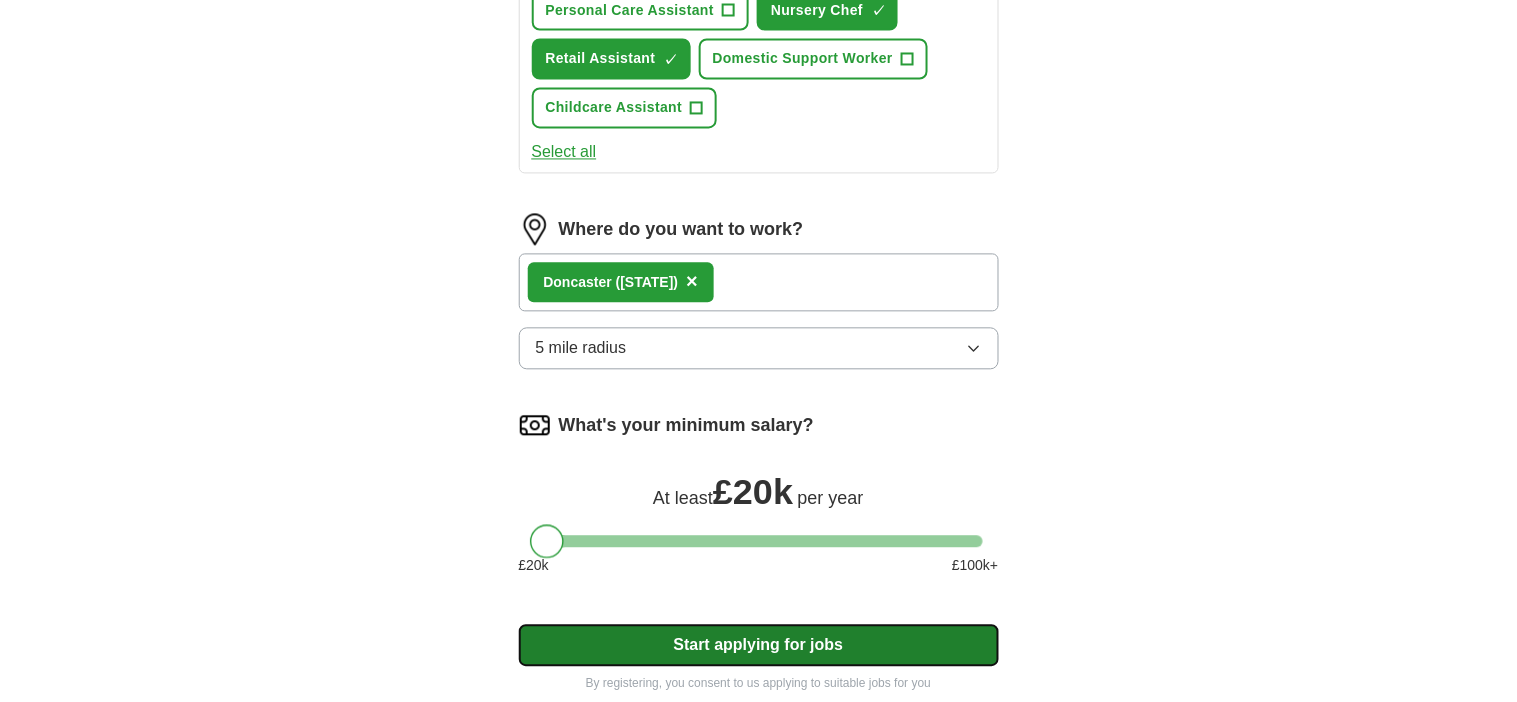 click on "Start applying for jobs" at bounding box center [759, 646] 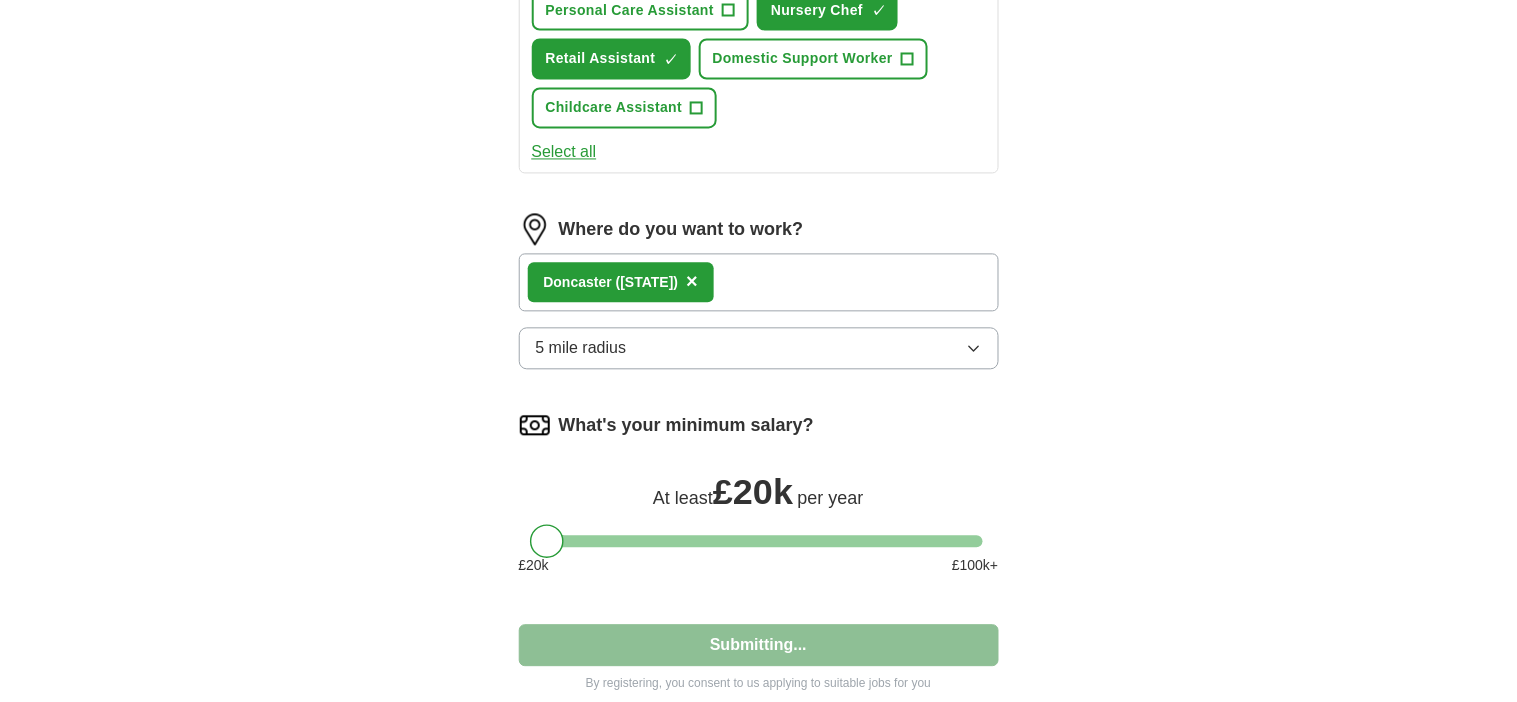 select on "**" 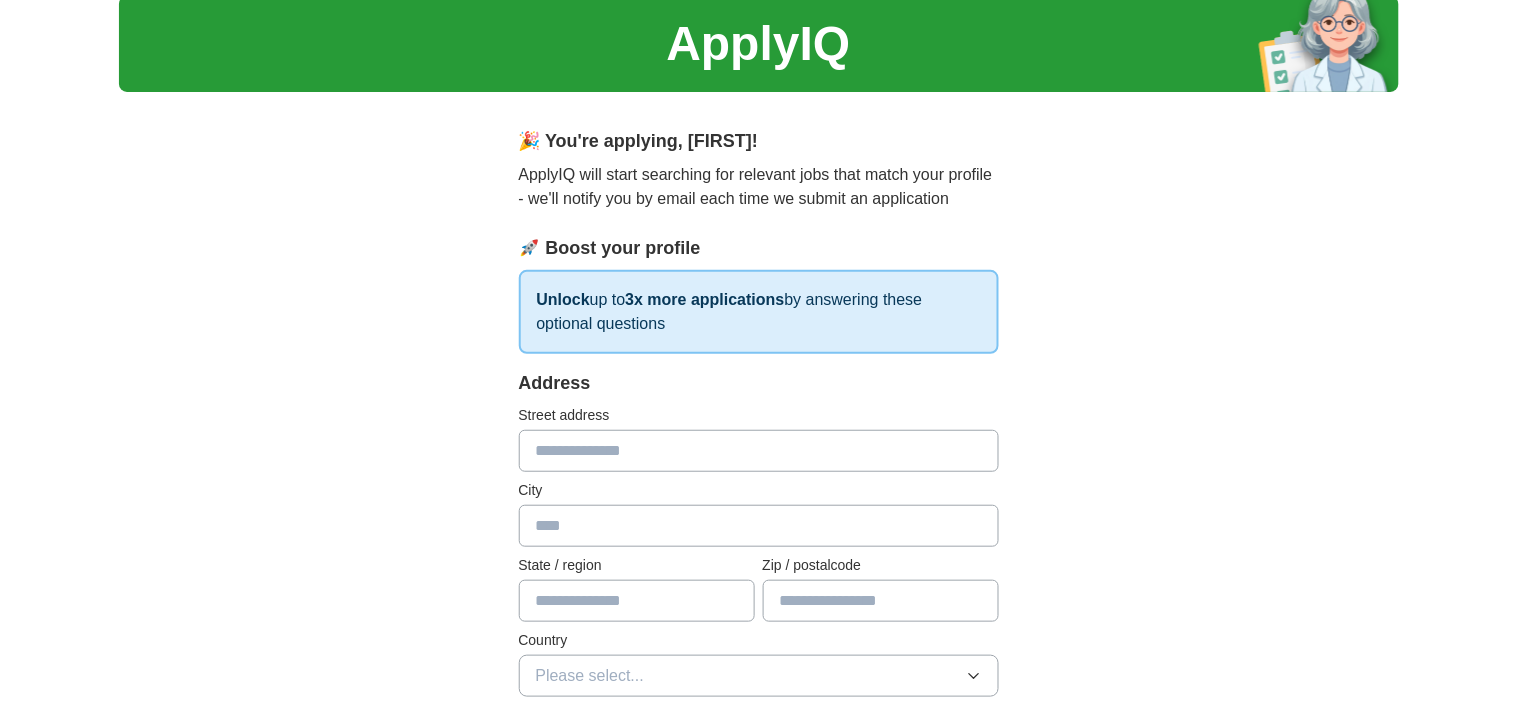 scroll, scrollTop: 0, scrollLeft: 0, axis: both 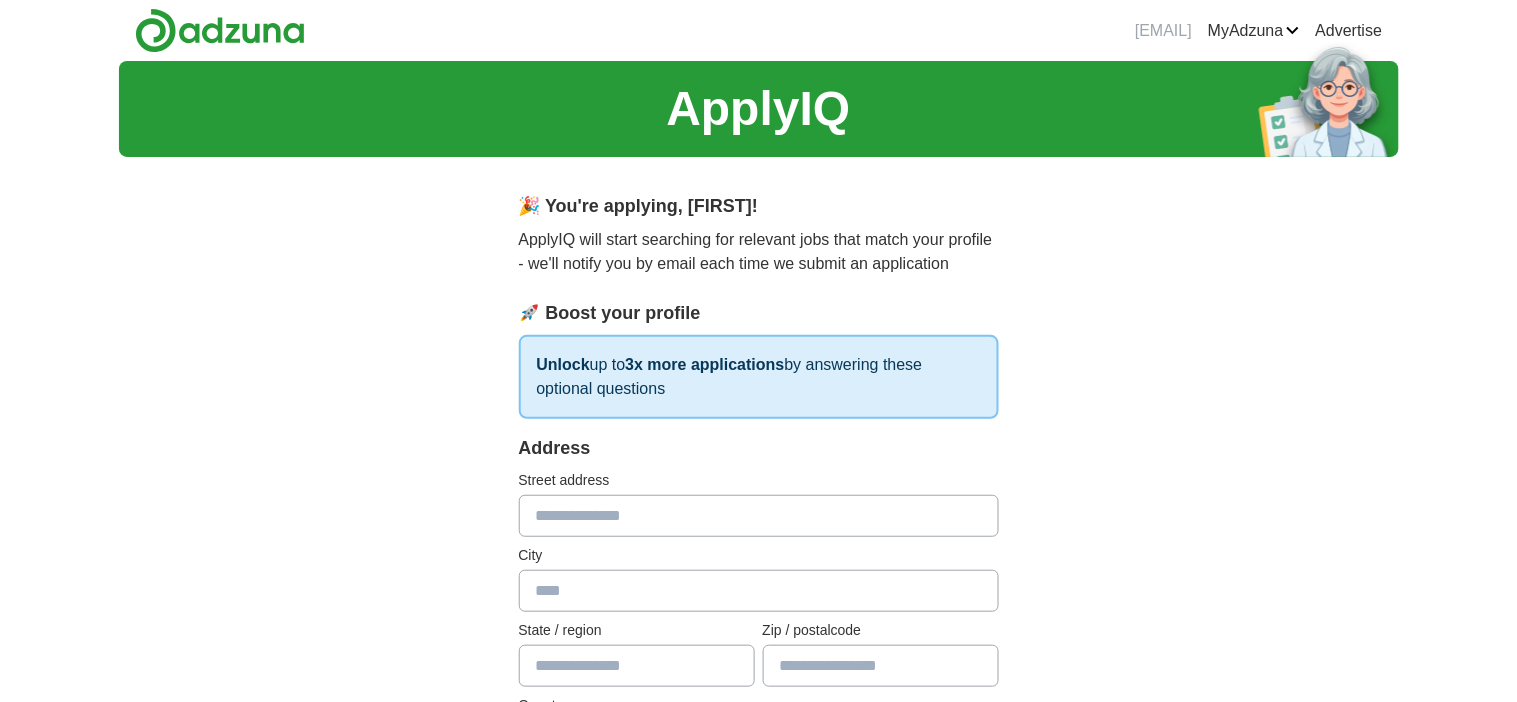 click at bounding box center [759, 516] 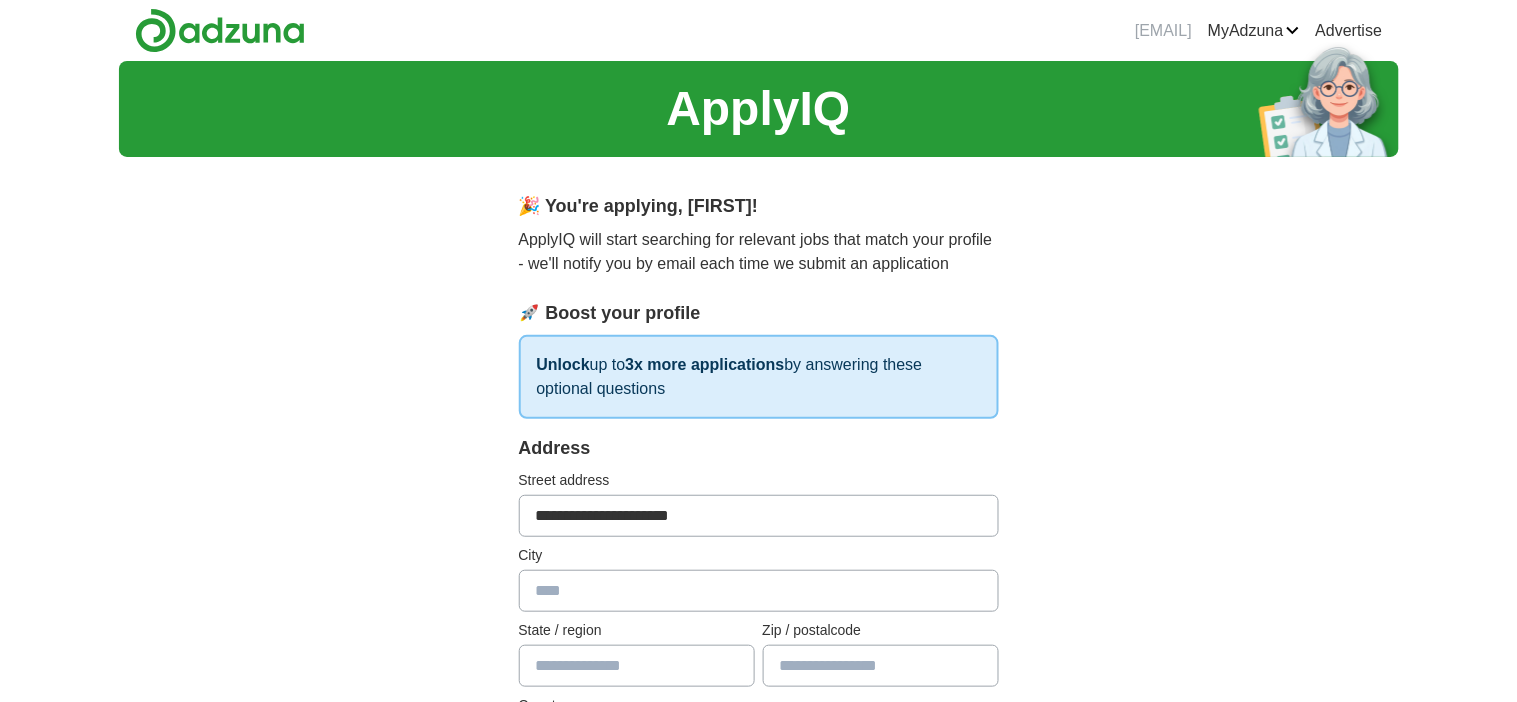 type on "*********" 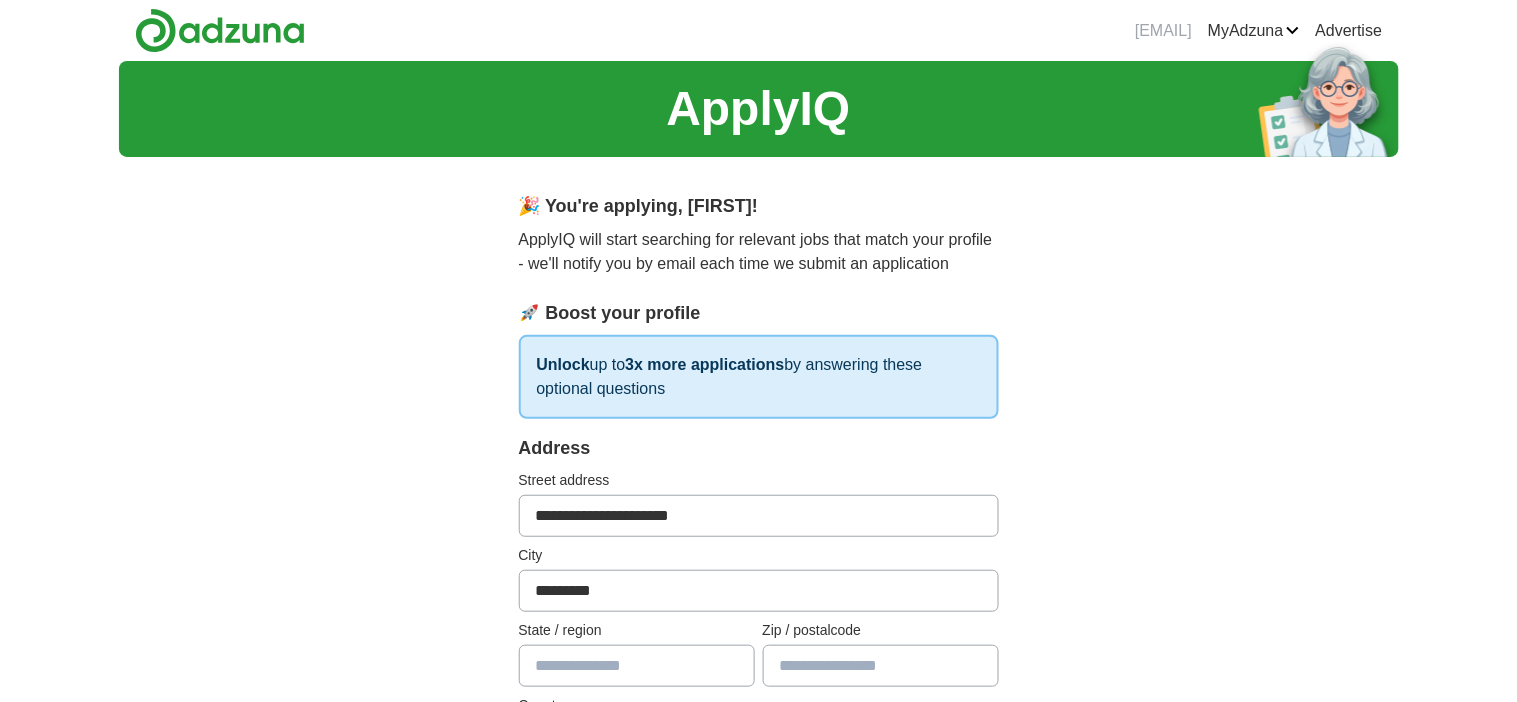 type on "**********" 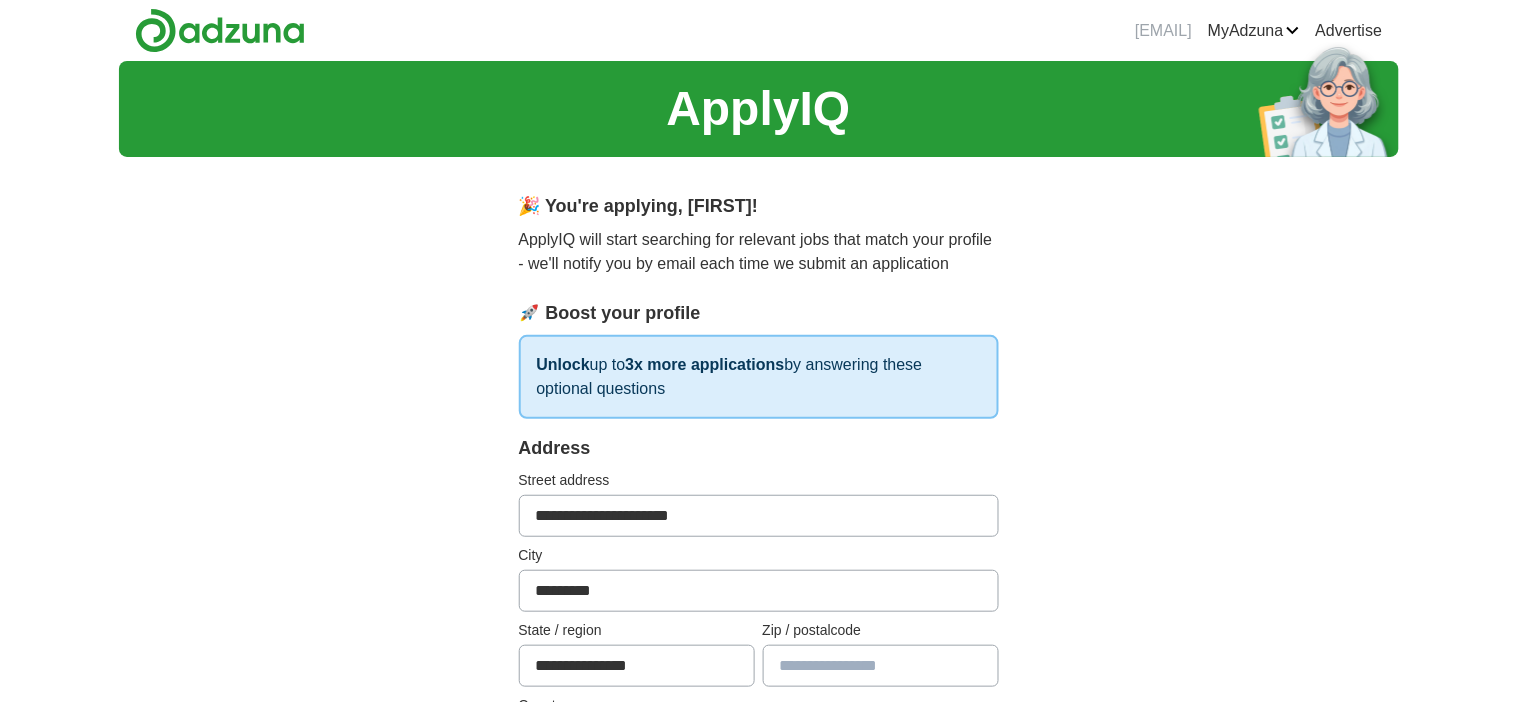 type on "********" 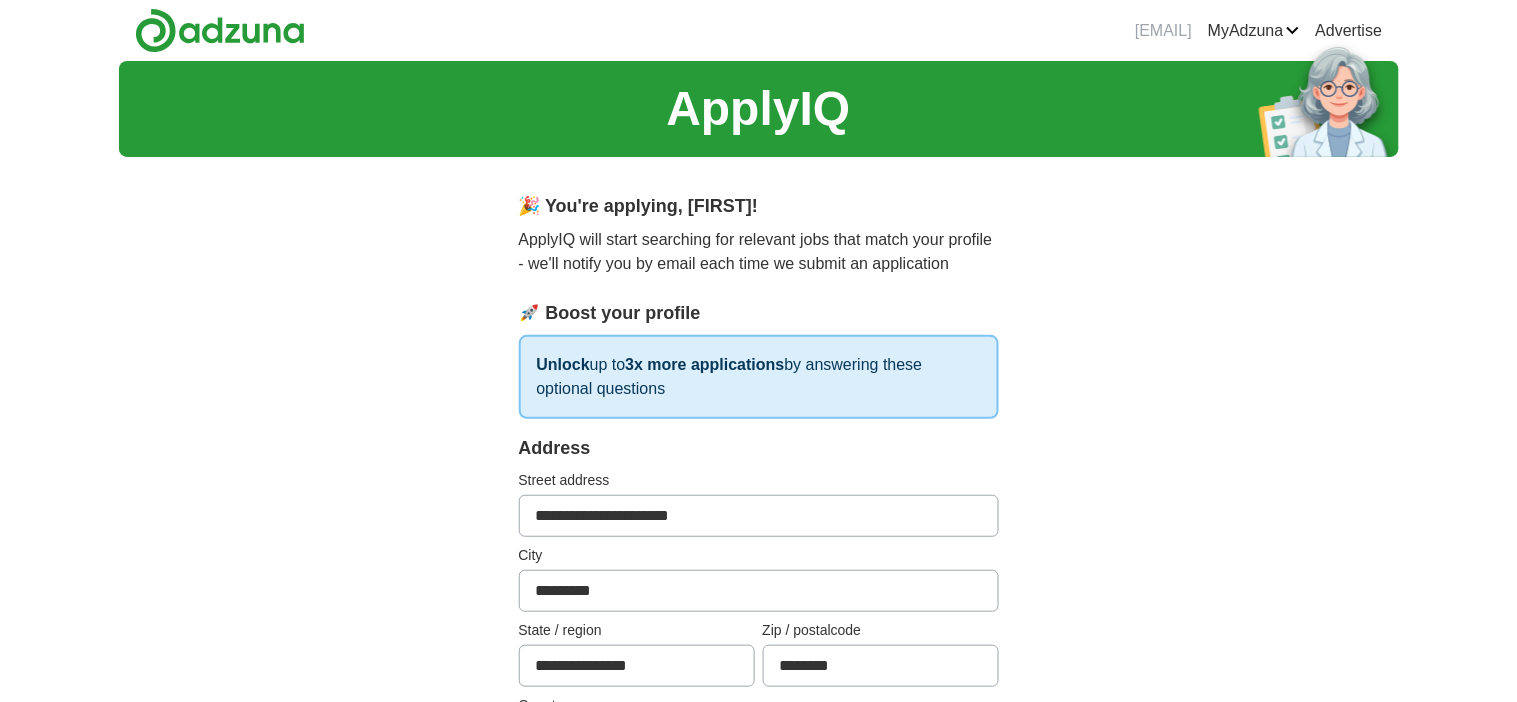 type on "**********" 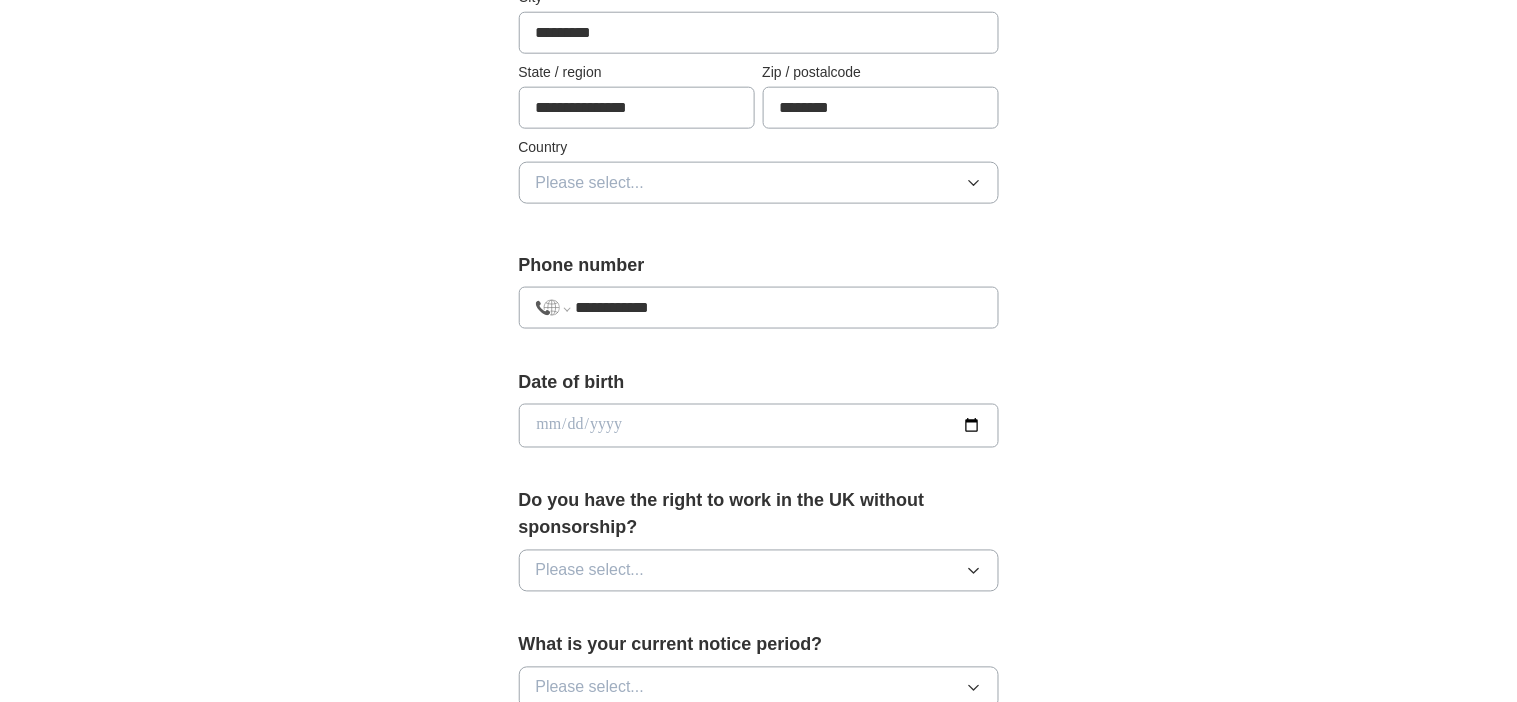 scroll, scrollTop: 560, scrollLeft: 0, axis: vertical 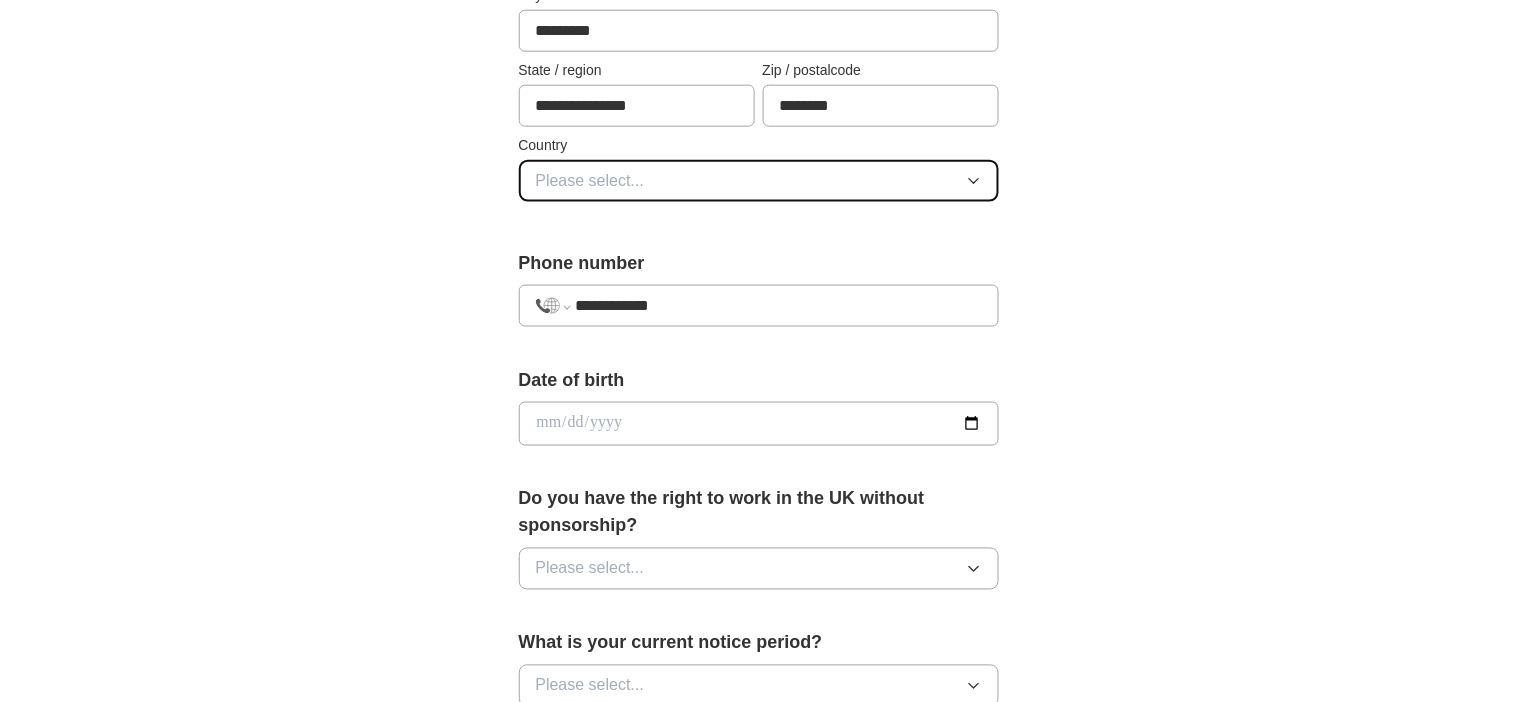 click on "Please select..." at bounding box center (759, 181) 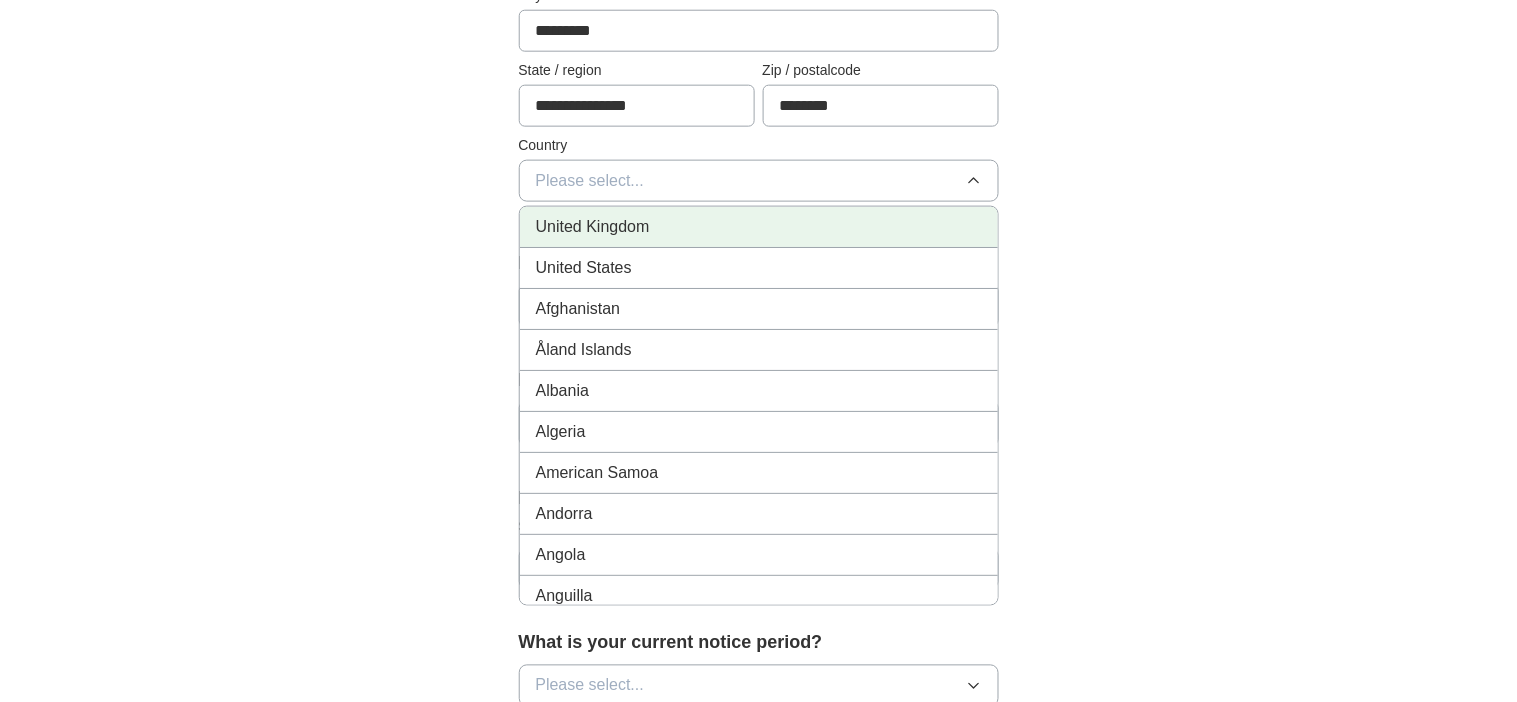 click on "United Kingdom" at bounding box center (759, 227) 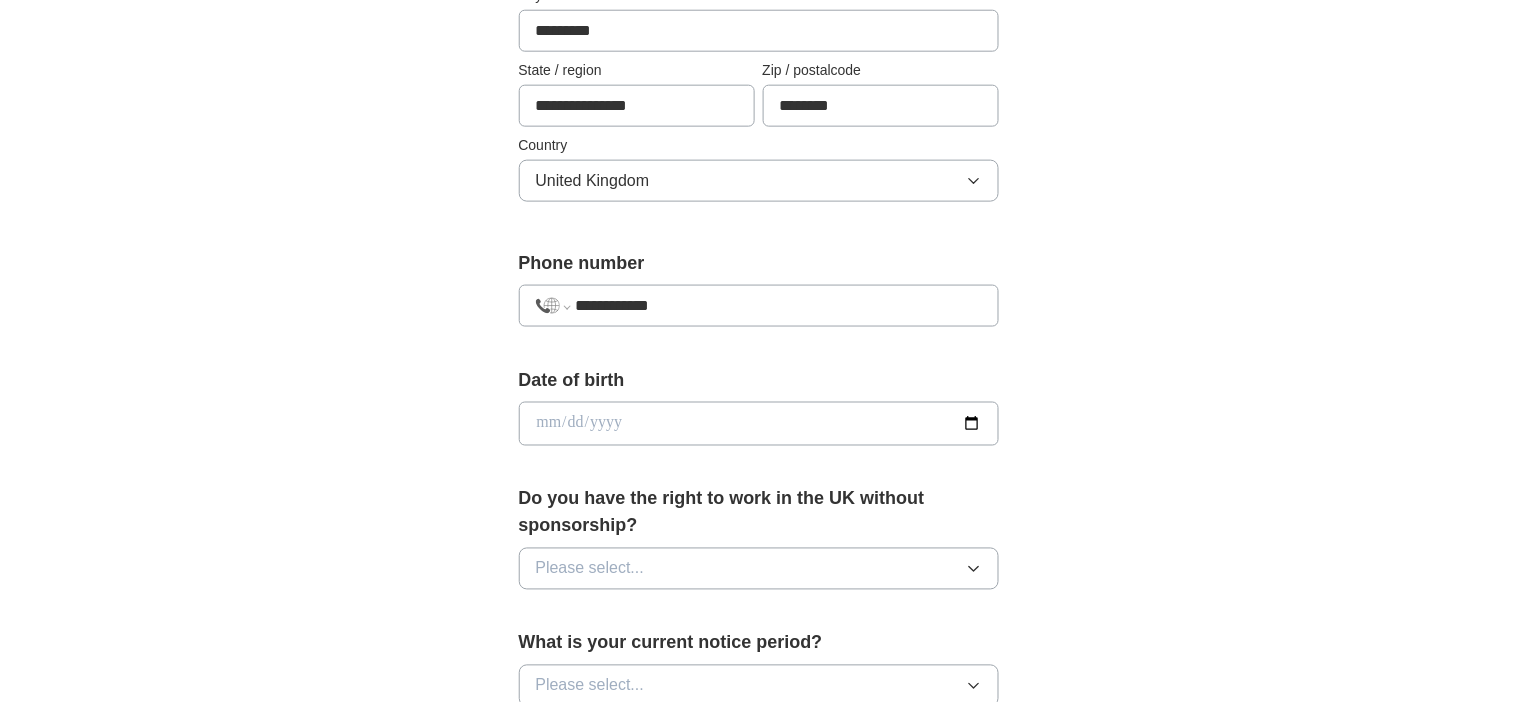 click on "**********" at bounding box center (759, 306) 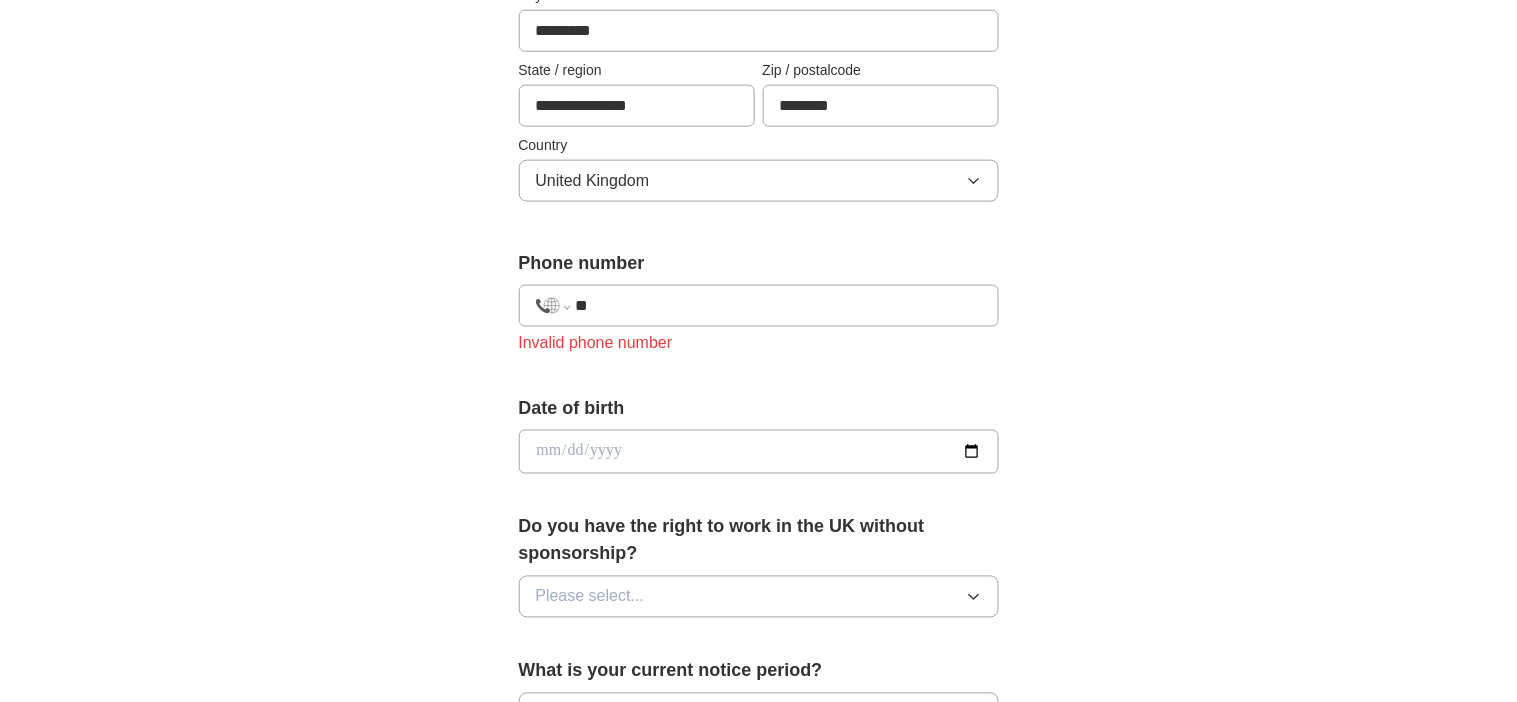 type on "*" 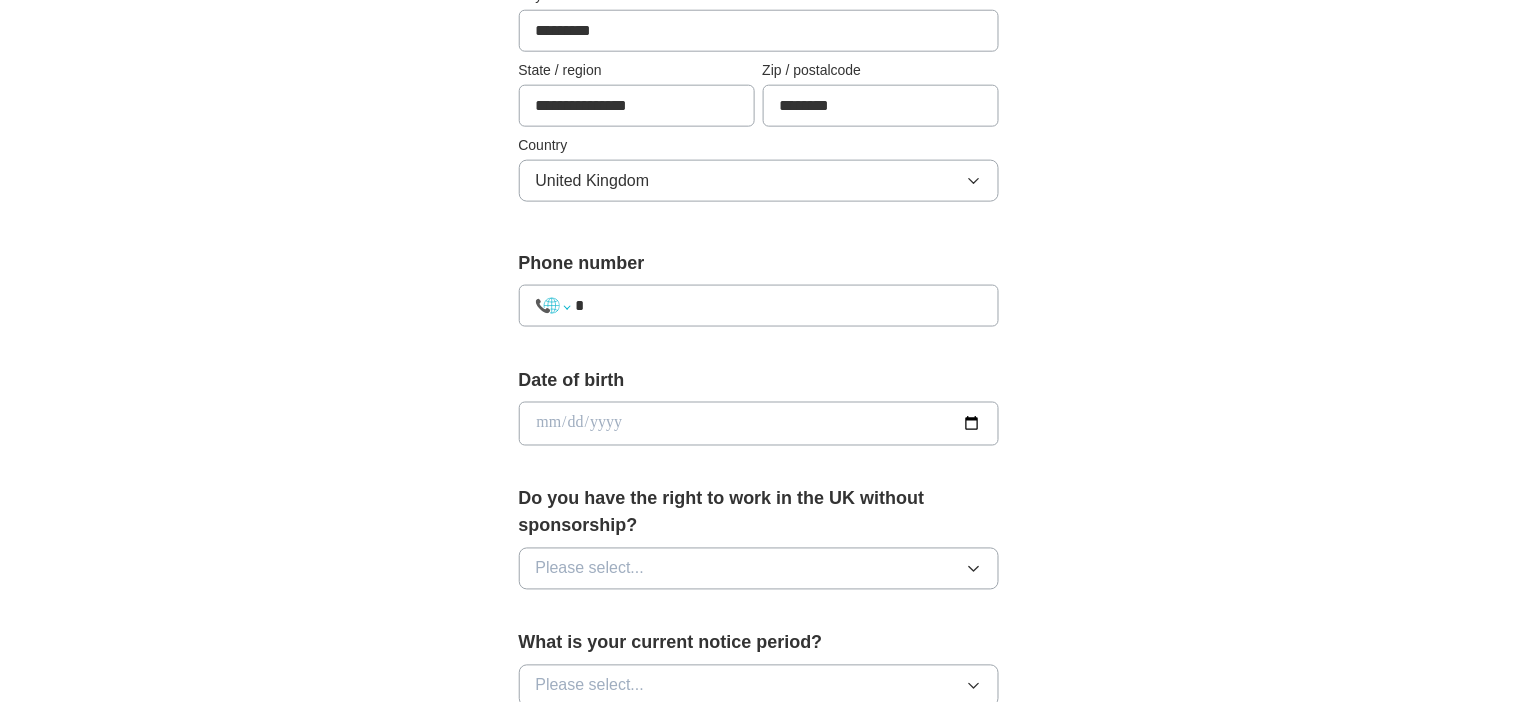 click on "**********" at bounding box center [553, 306] 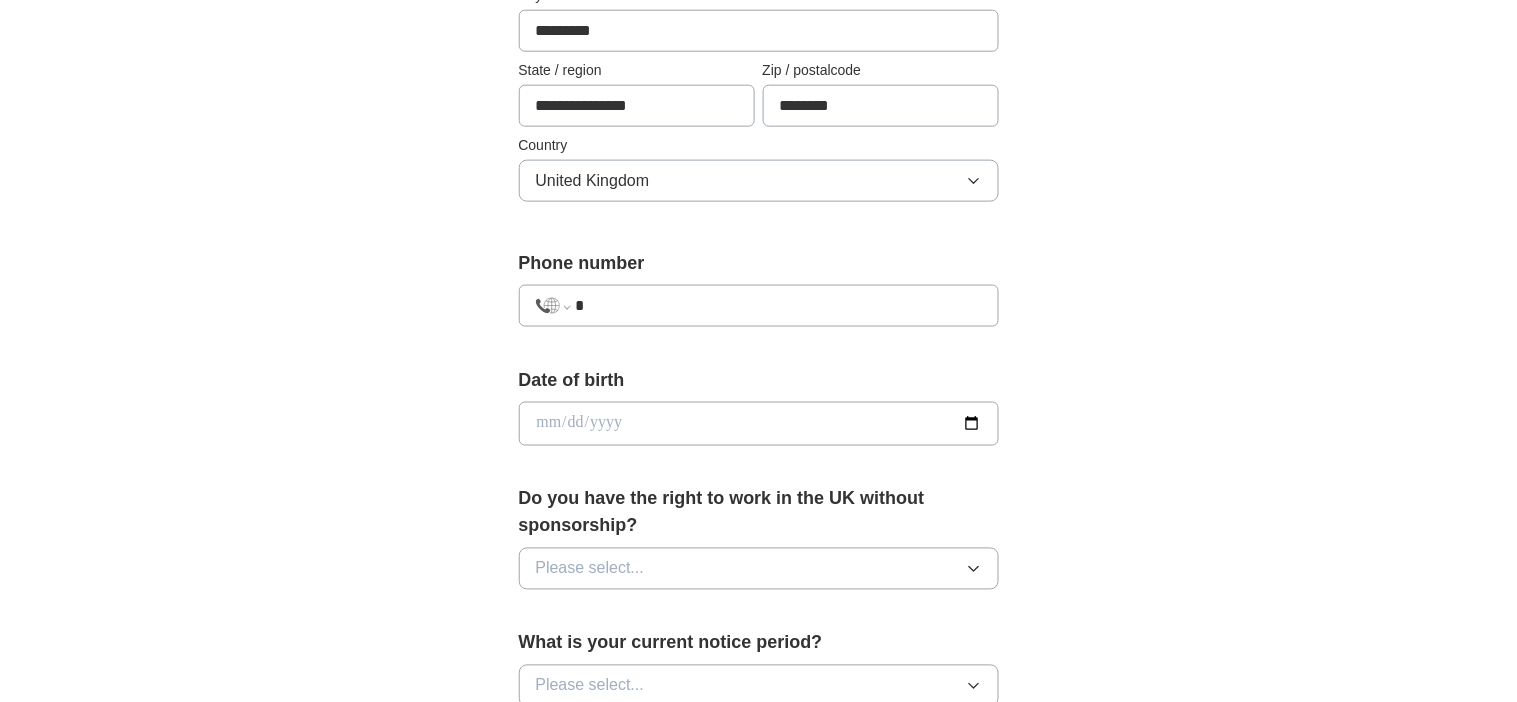 click on "**********" at bounding box center [553, 306] 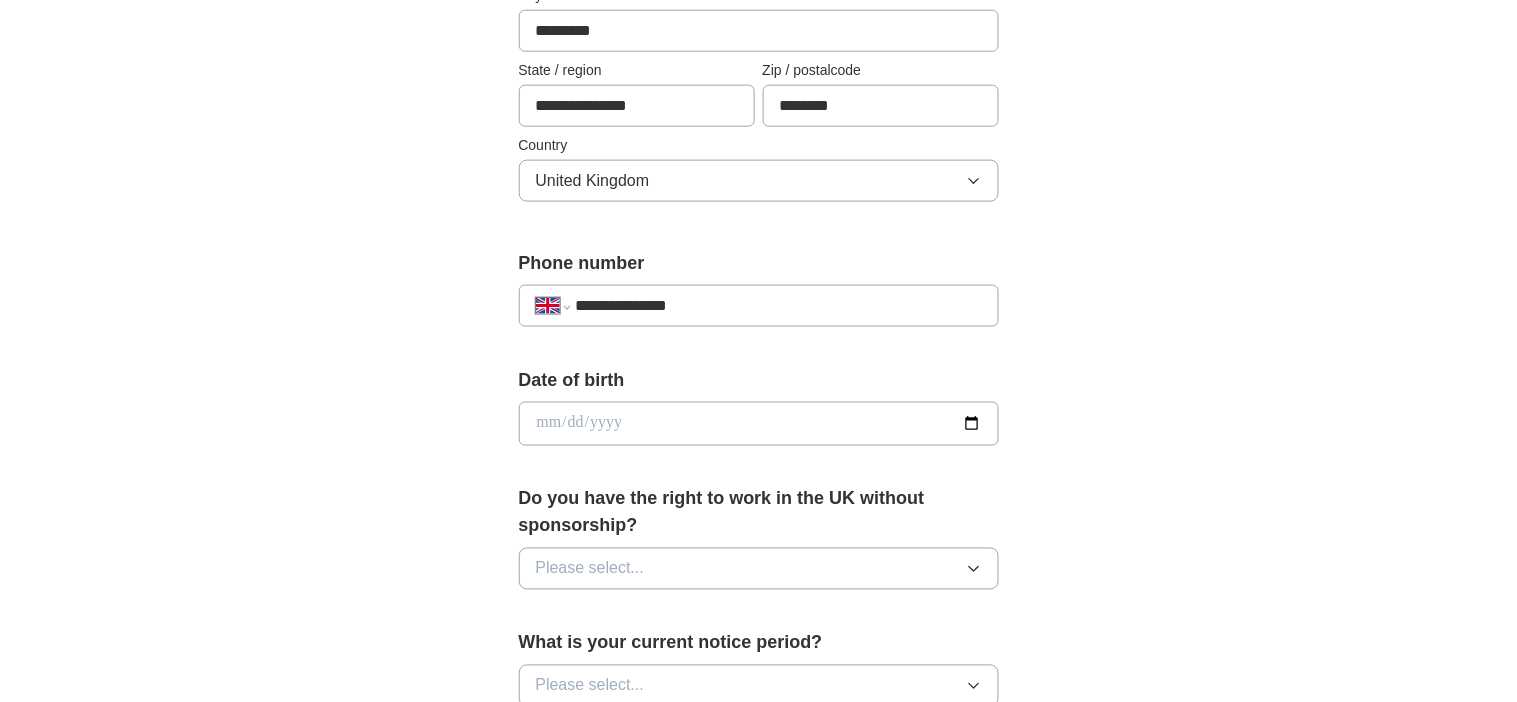 type on "**********" 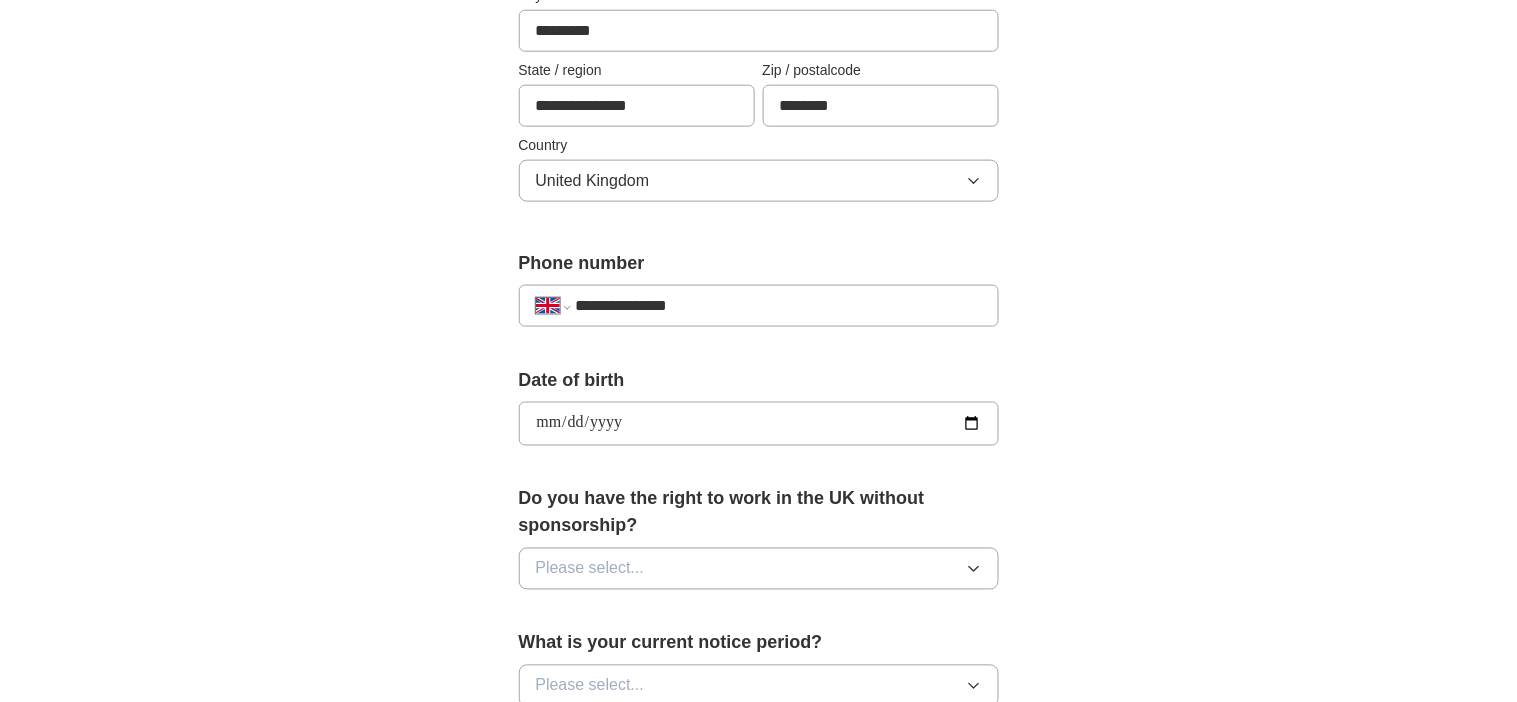 type on "**********" 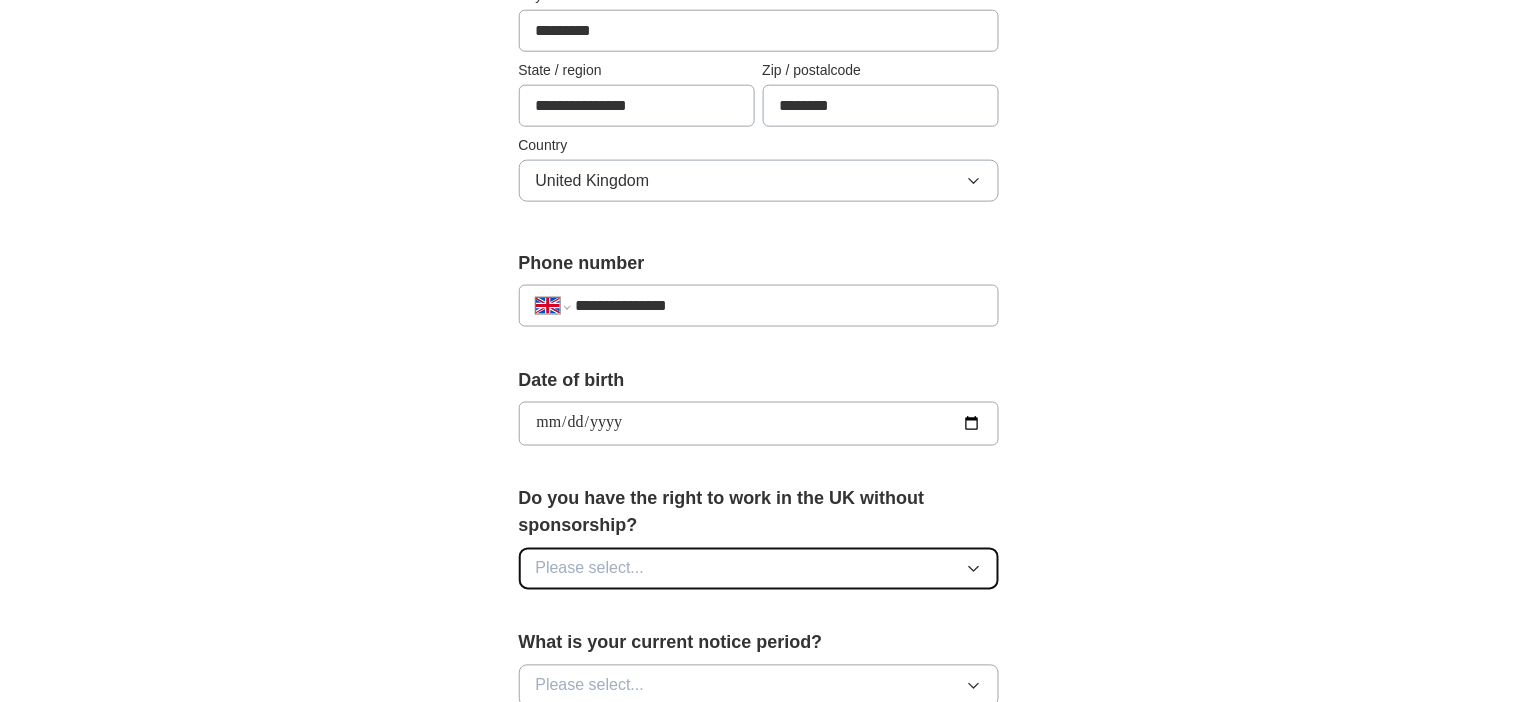 type 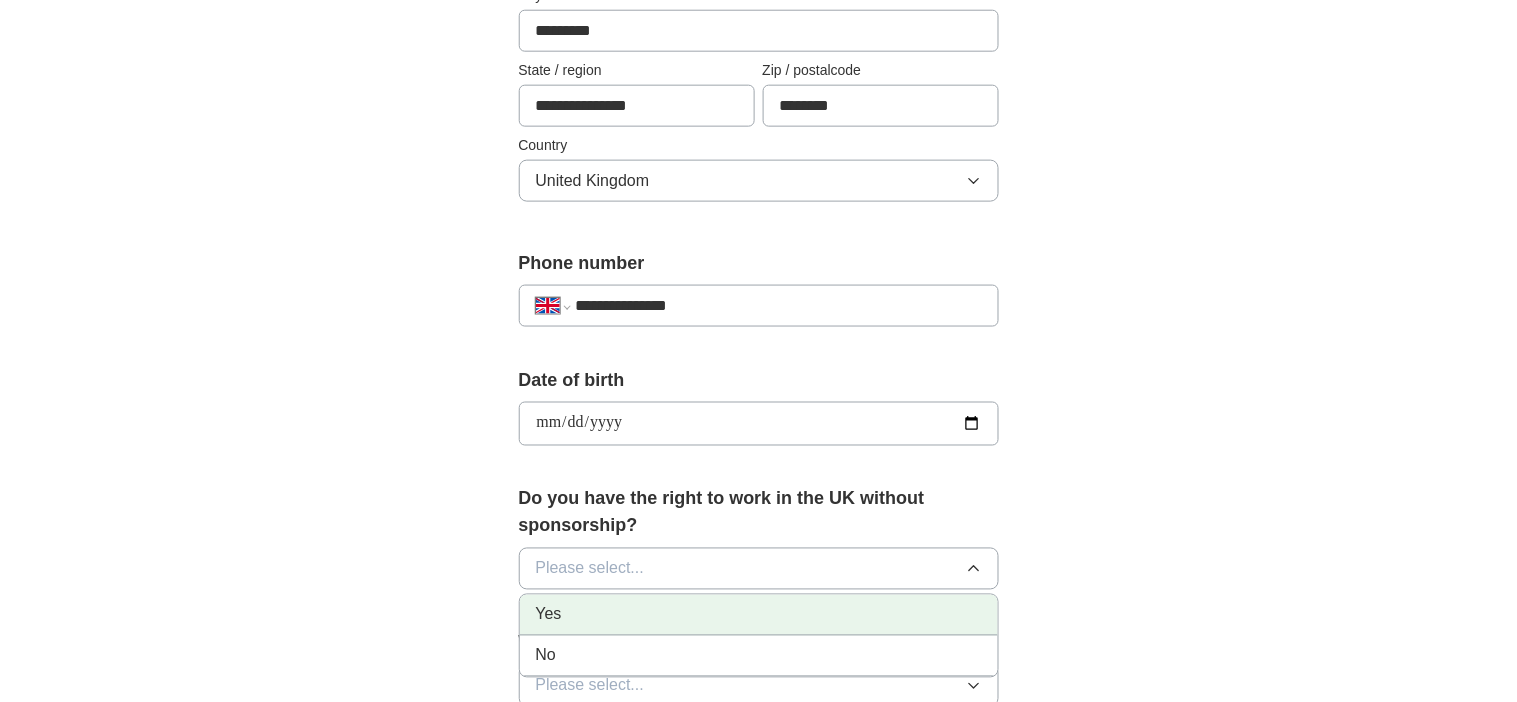 click on "Yes" at bounding box center (759, 615) 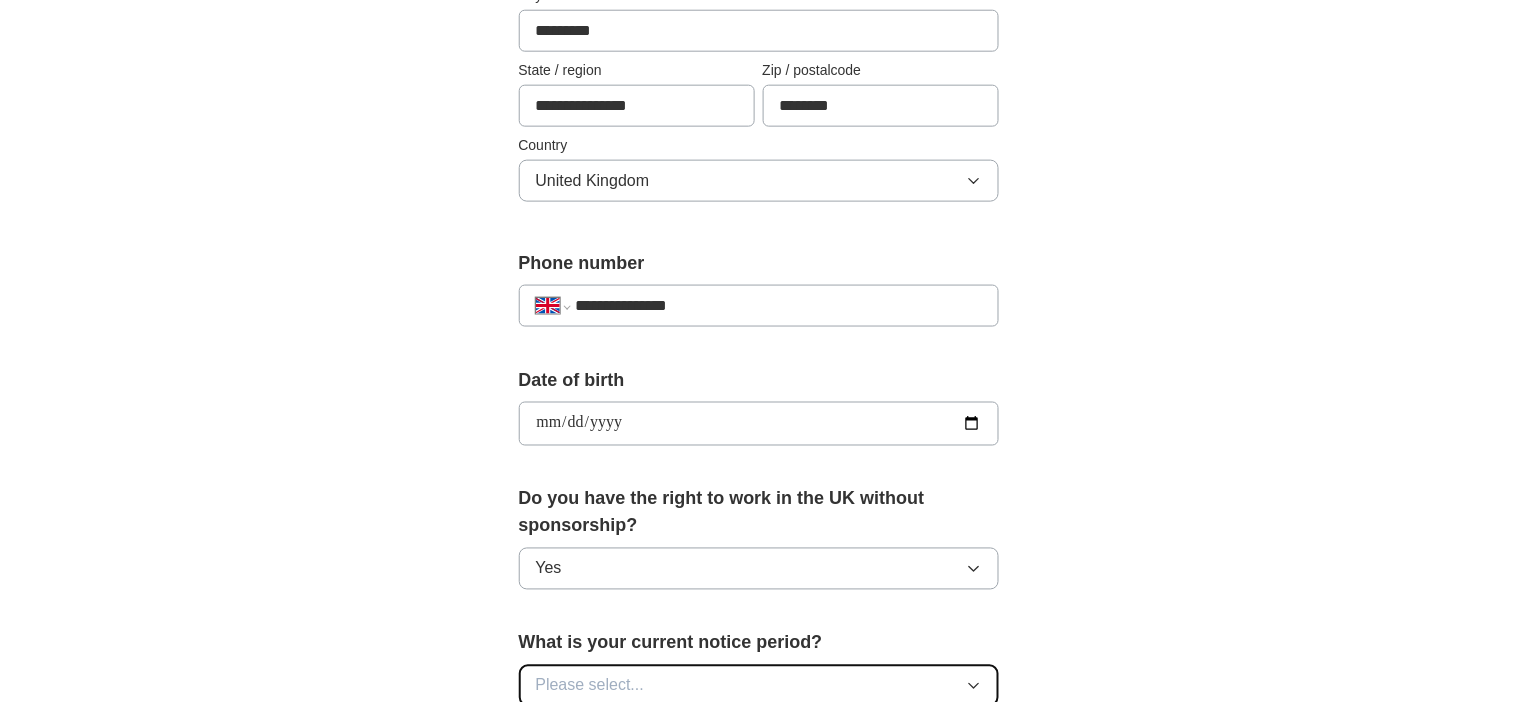 click on "Please select..." at bounding box center (759, 686) 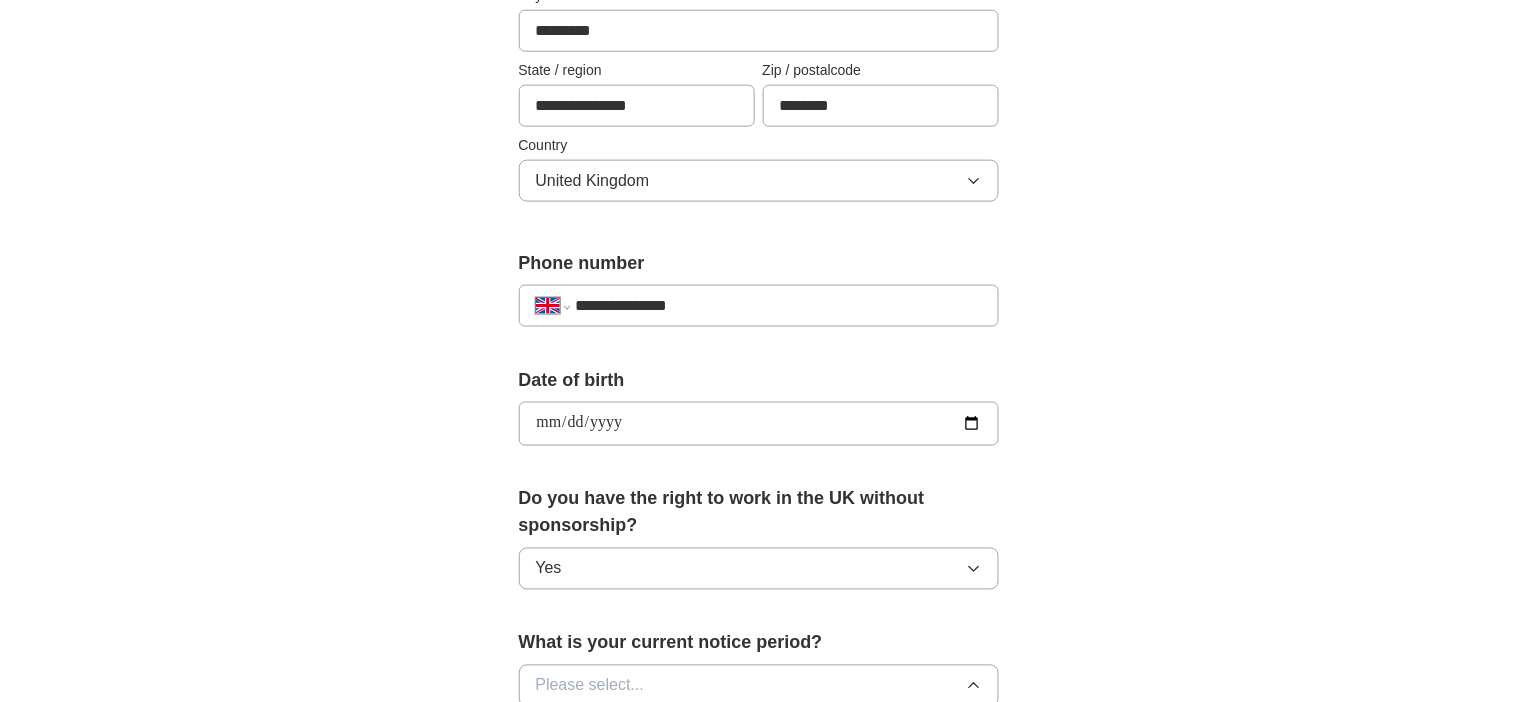 click on "**********" at bounding box center (759, 398) 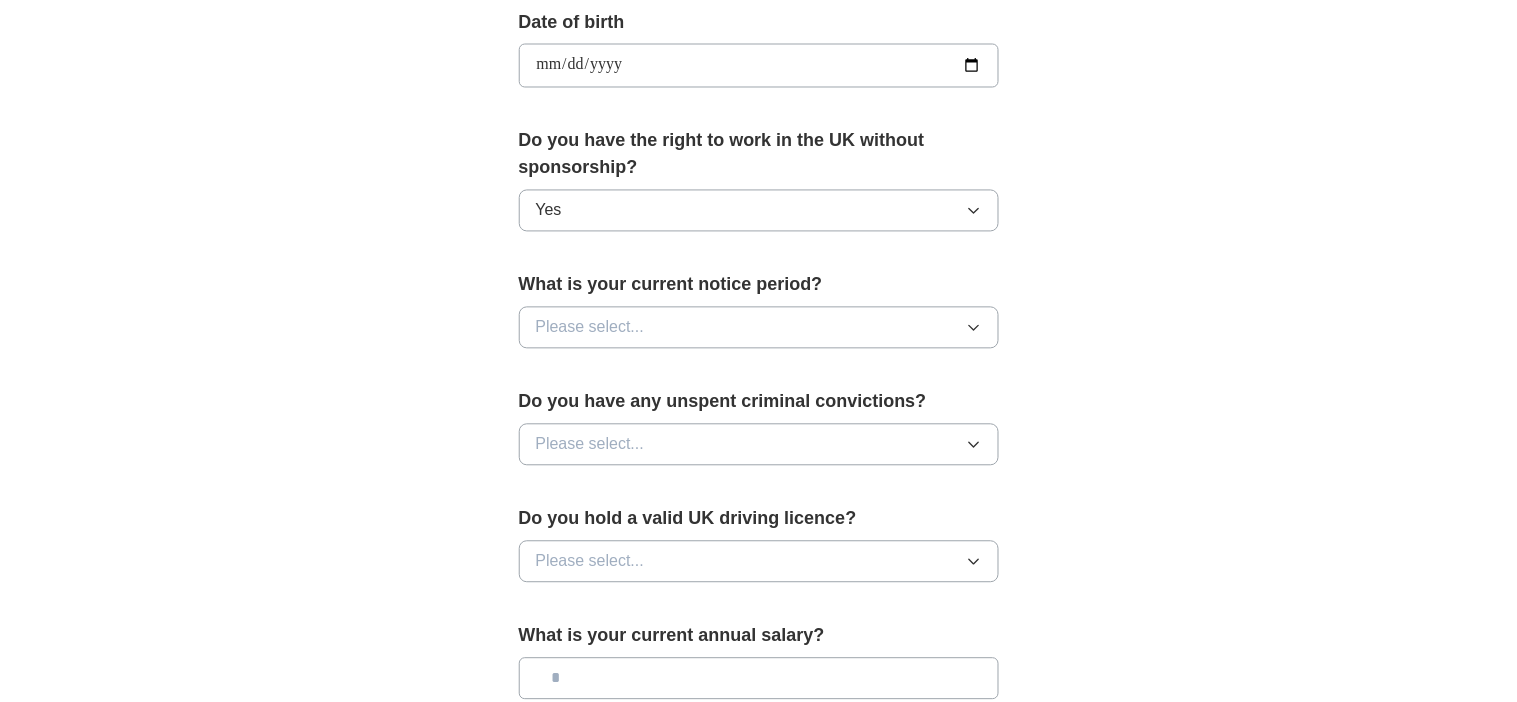 scroll, scrollTop: 960, scrollLeft: 0, axis: vertical 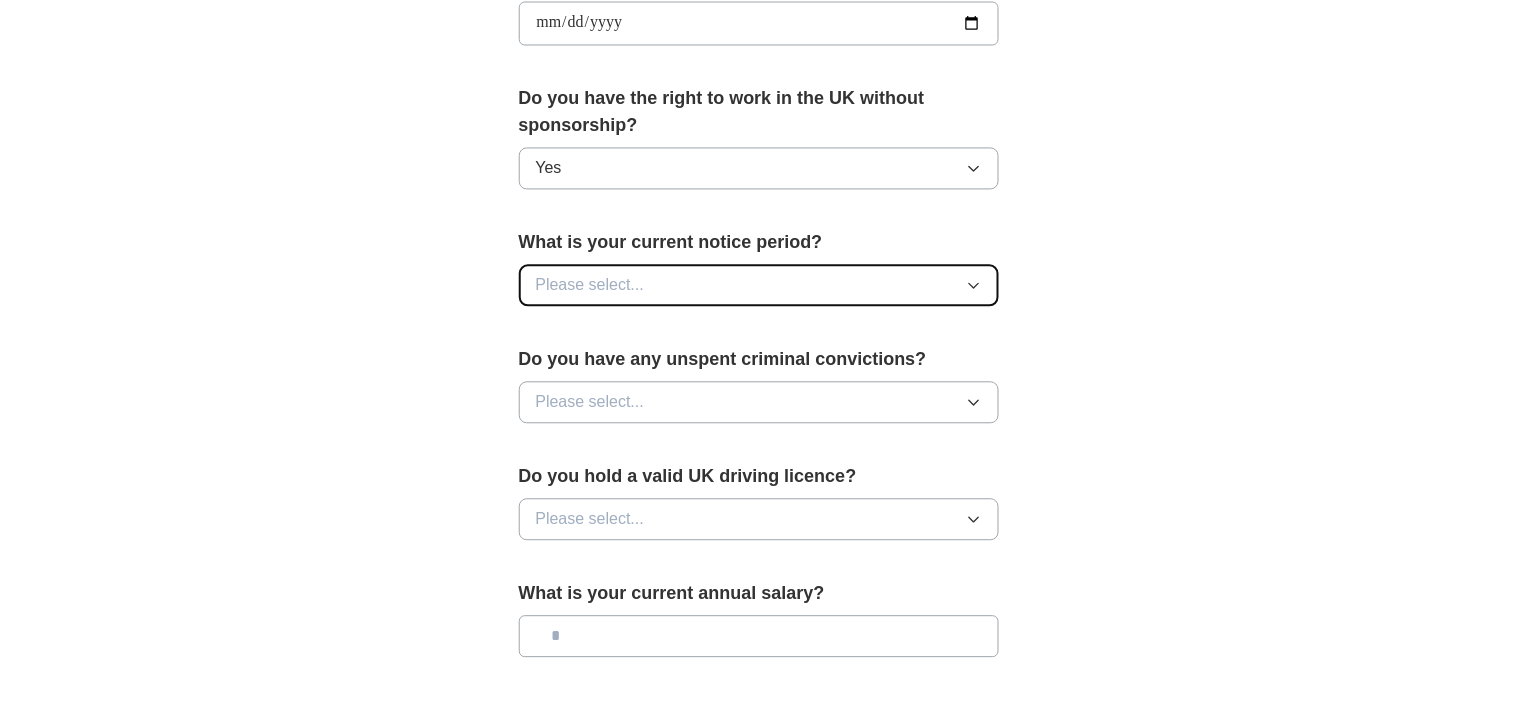 click 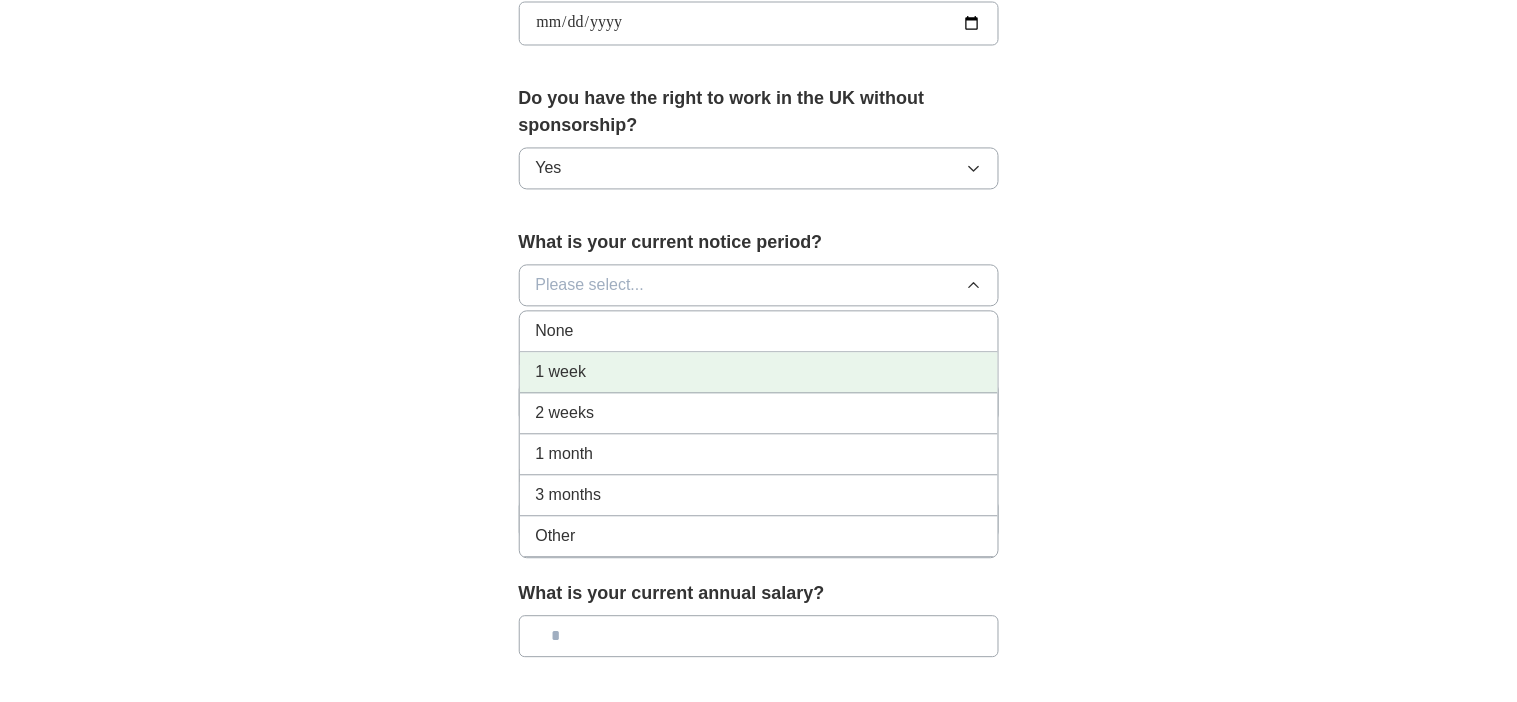 click on "1 week" at bounding box center [759, 373] 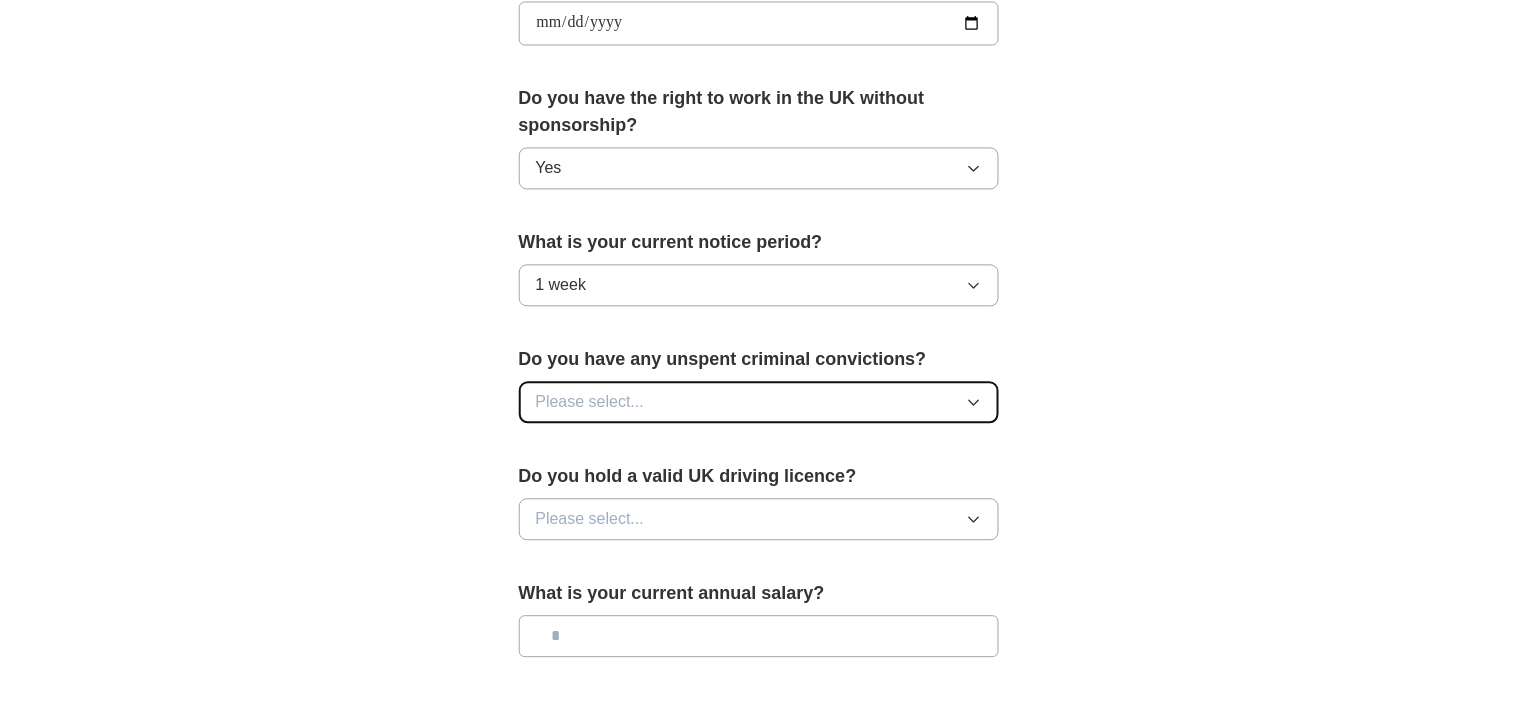 click on "Please select..." at bounding box center (759, 403) 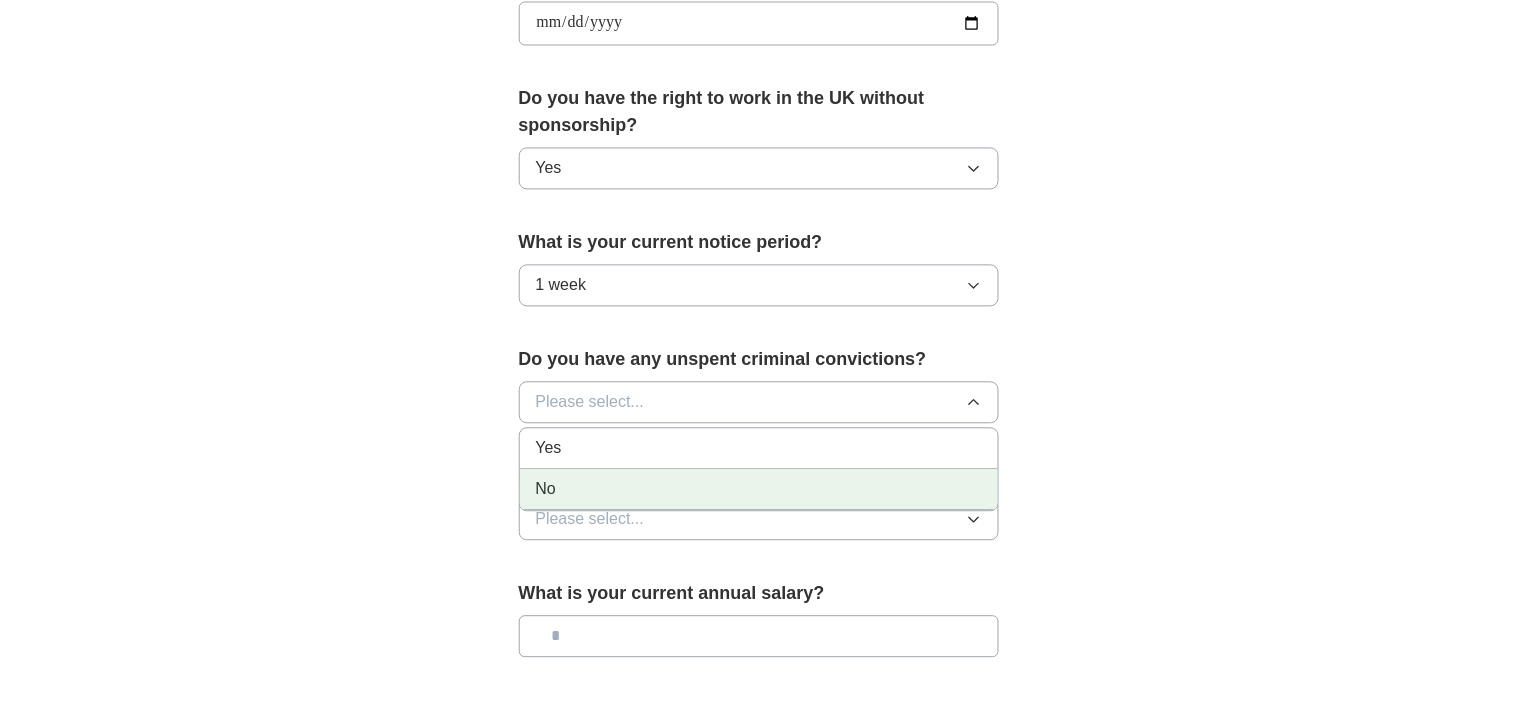 click on "No" at bounding box center (759, 490) 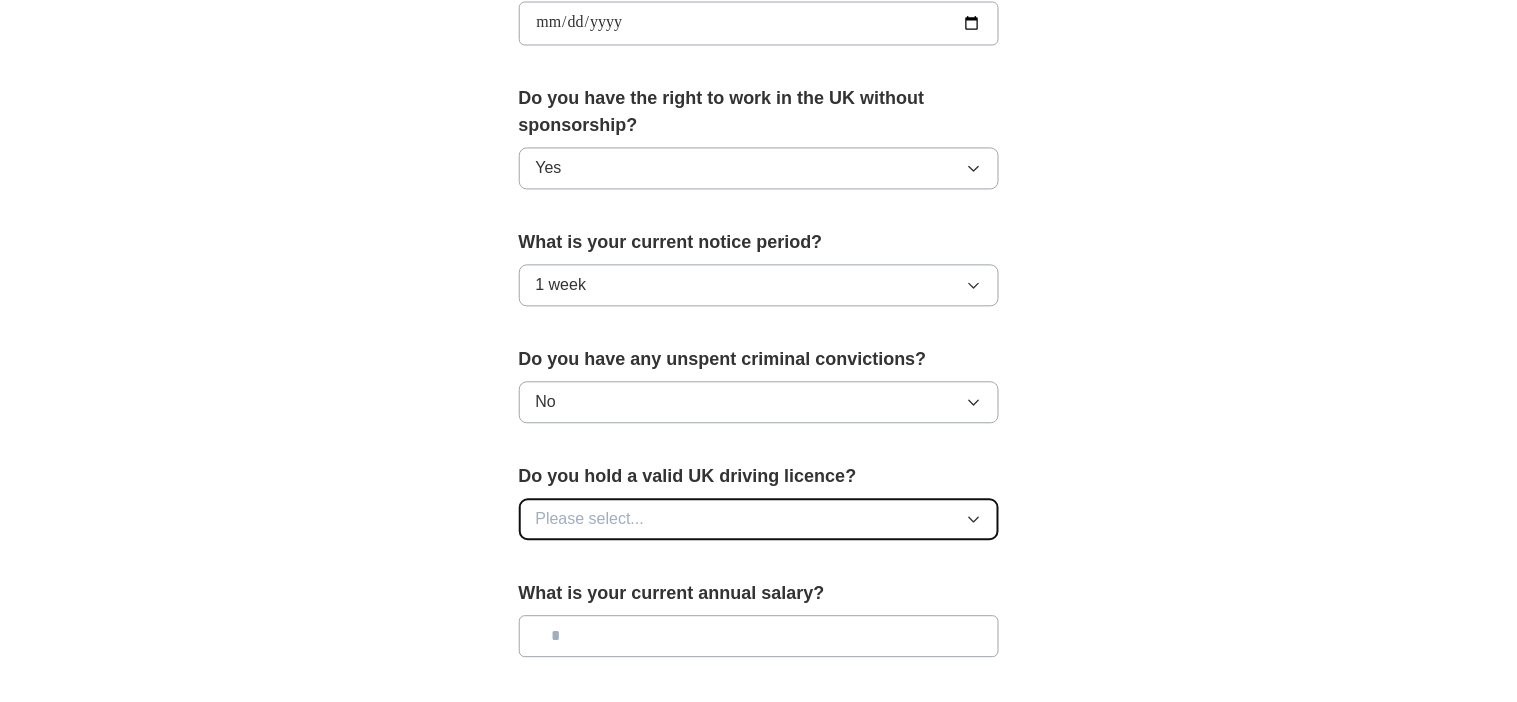 click on "Please select..." at bounding box center (759, 520) 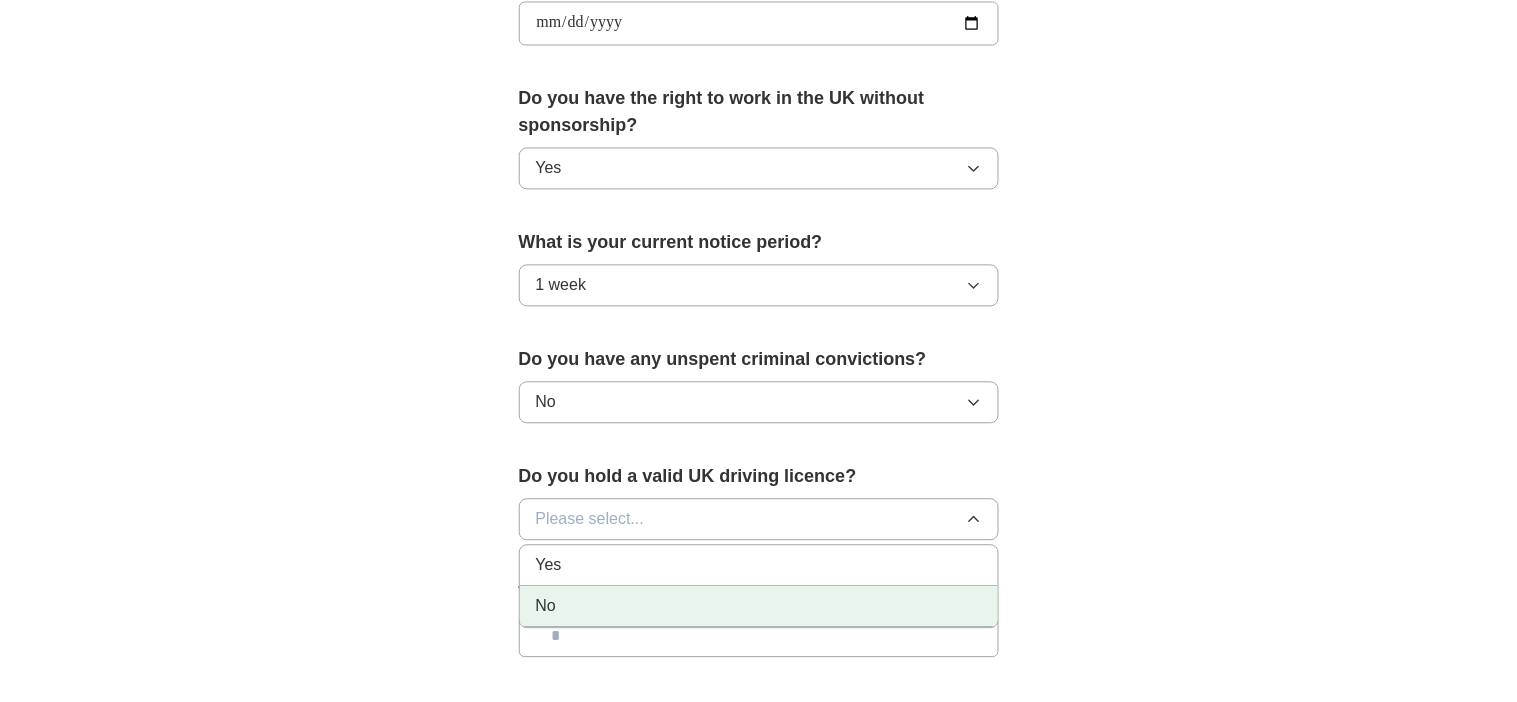 click on "No" at bounding box center (759, 607) 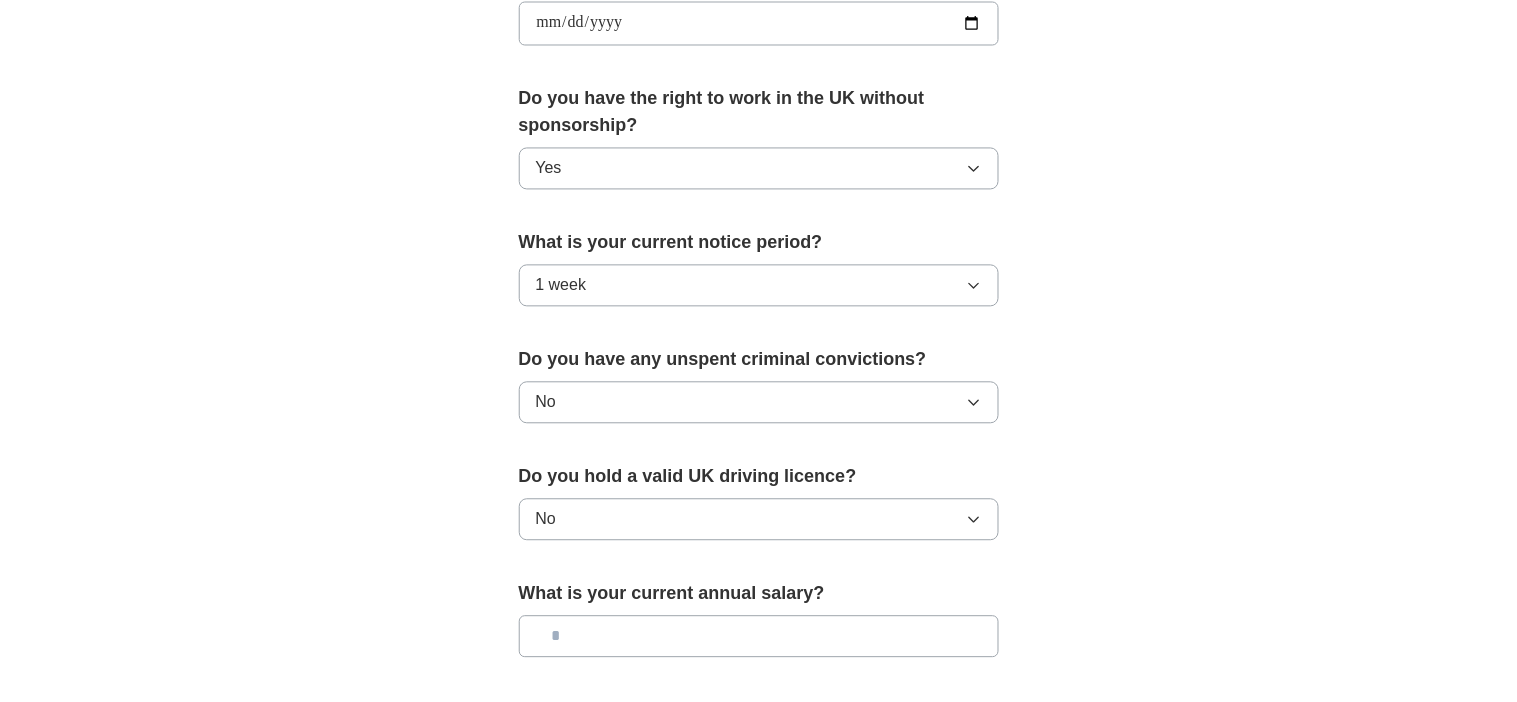 click at bounding box center (759, 637) 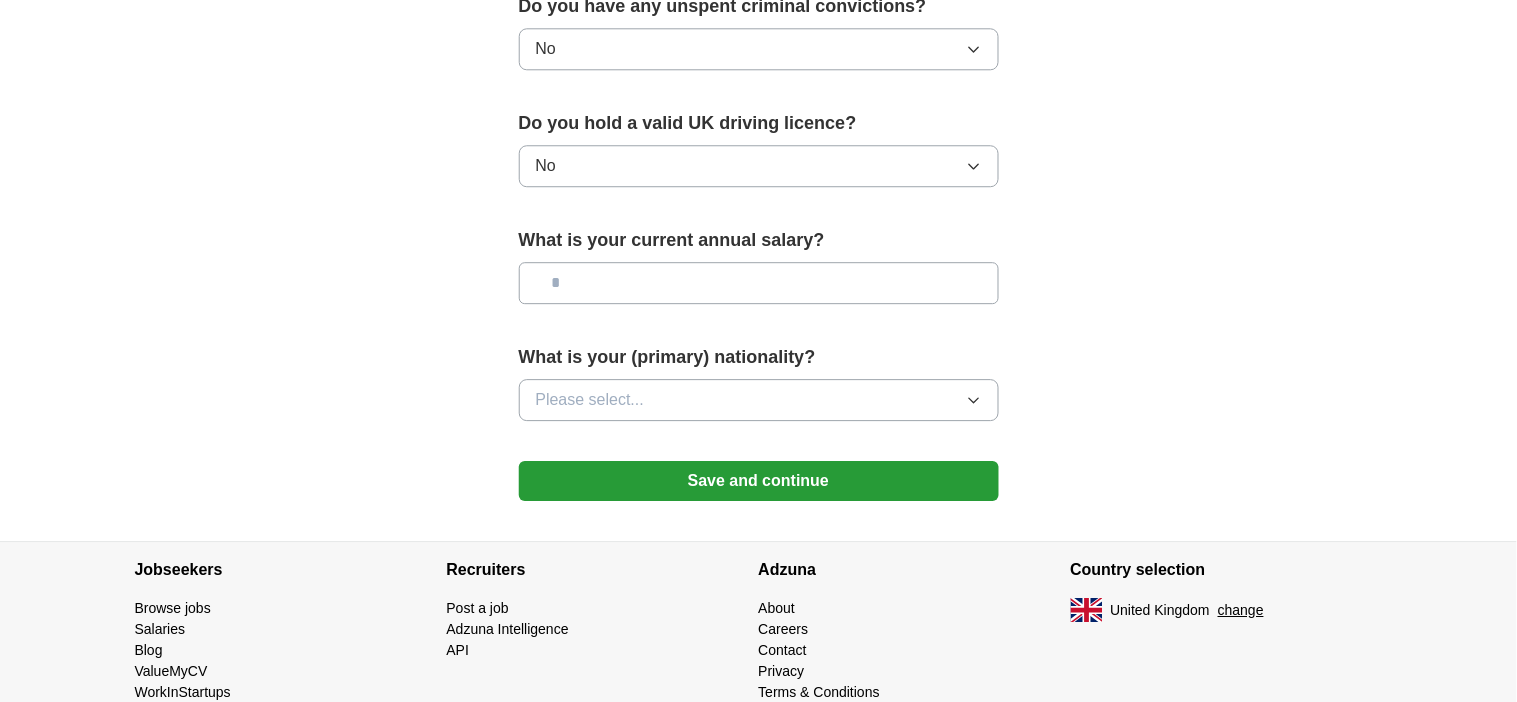 scroll, scrollTop: 1356, scrollLeft: 0, axis: vertical 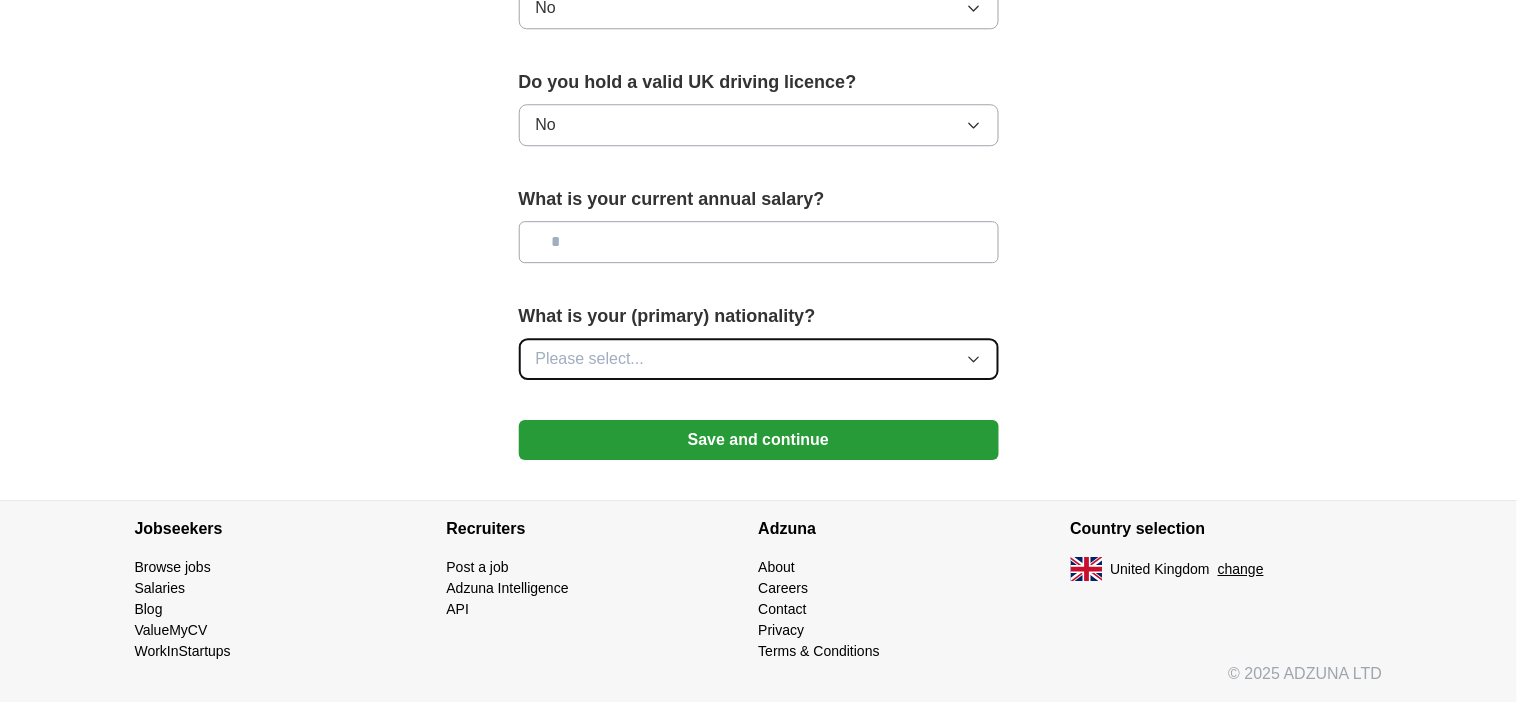 click on "Please select..." at bounding box center (759, 359) 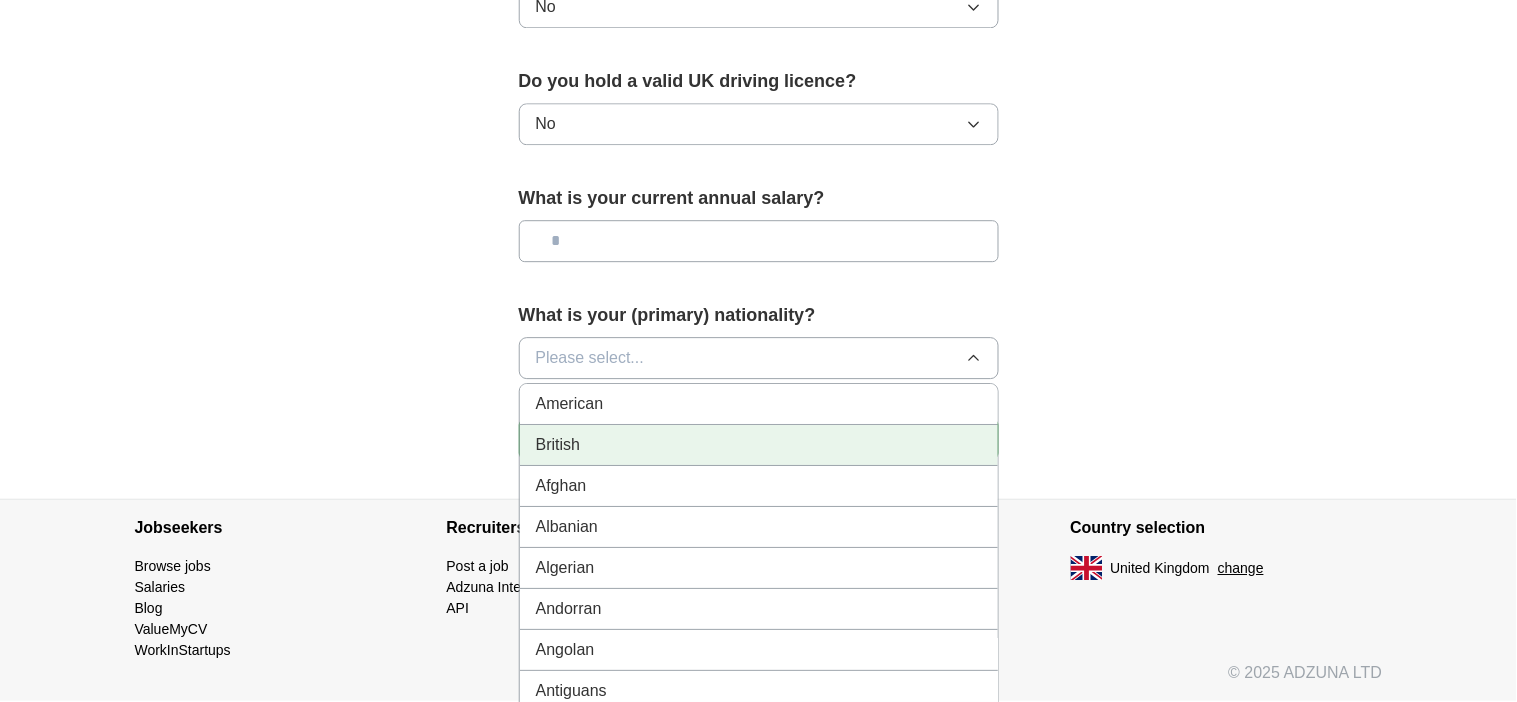 click on "British" at bounding box center [759, 445] 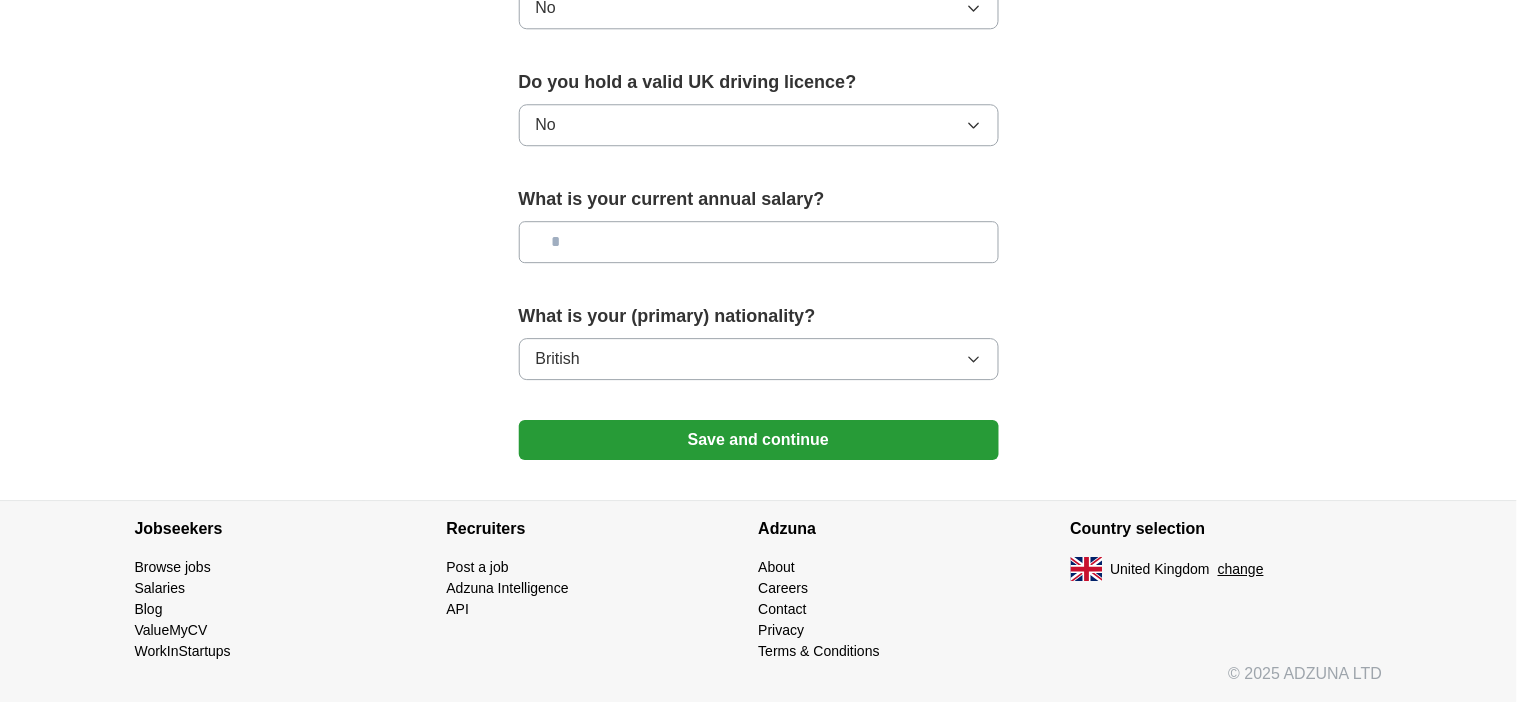 click at bounding box center (759, 242) 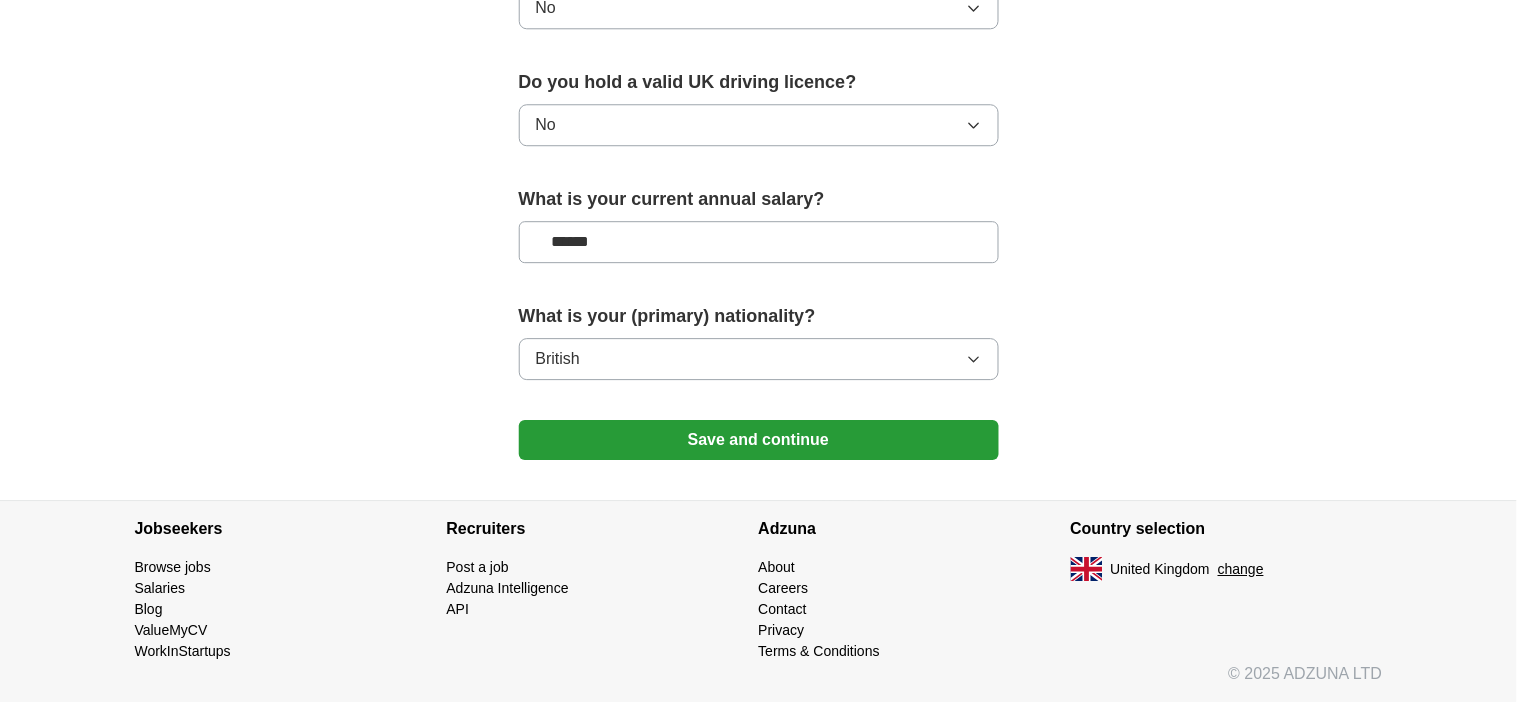 type on "******" 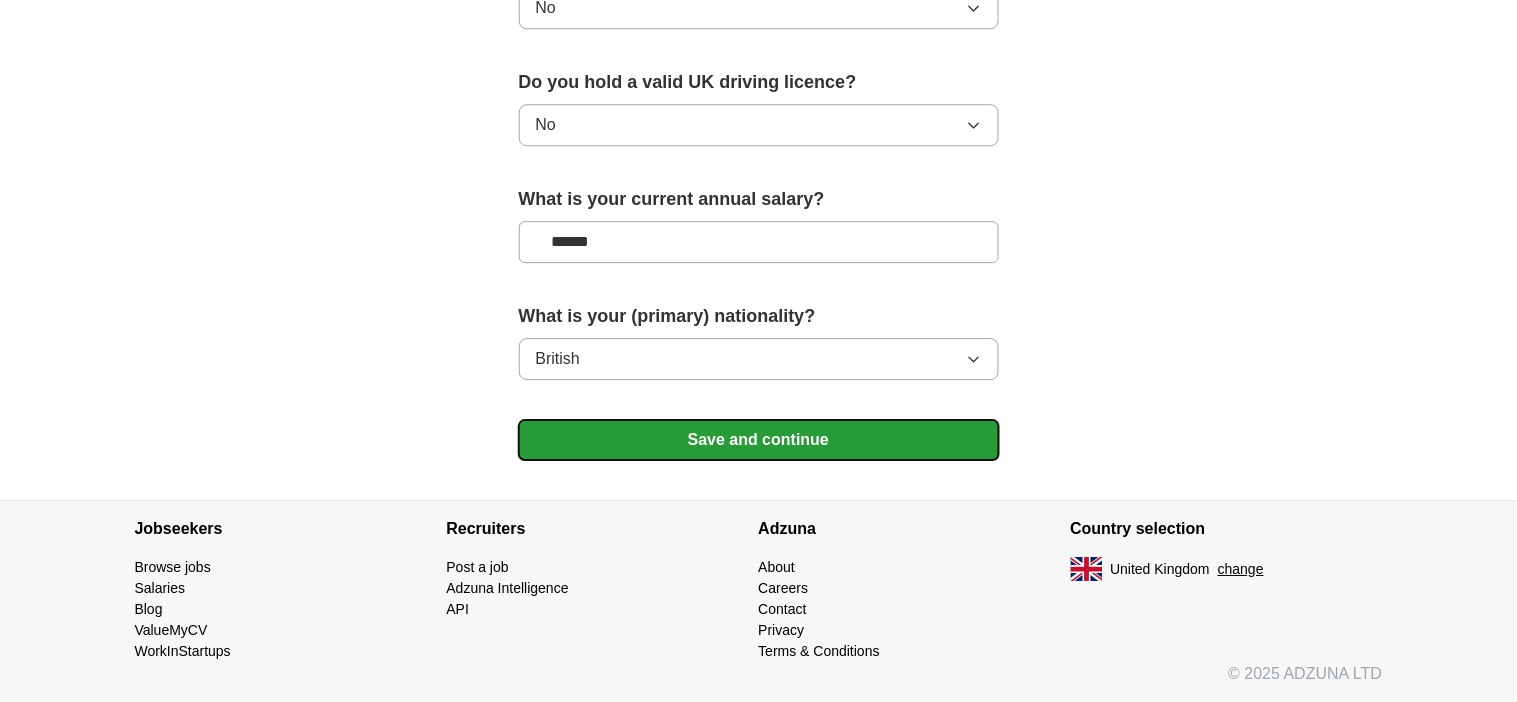 click on "Save and continue" at bounding box center (759, 440) 